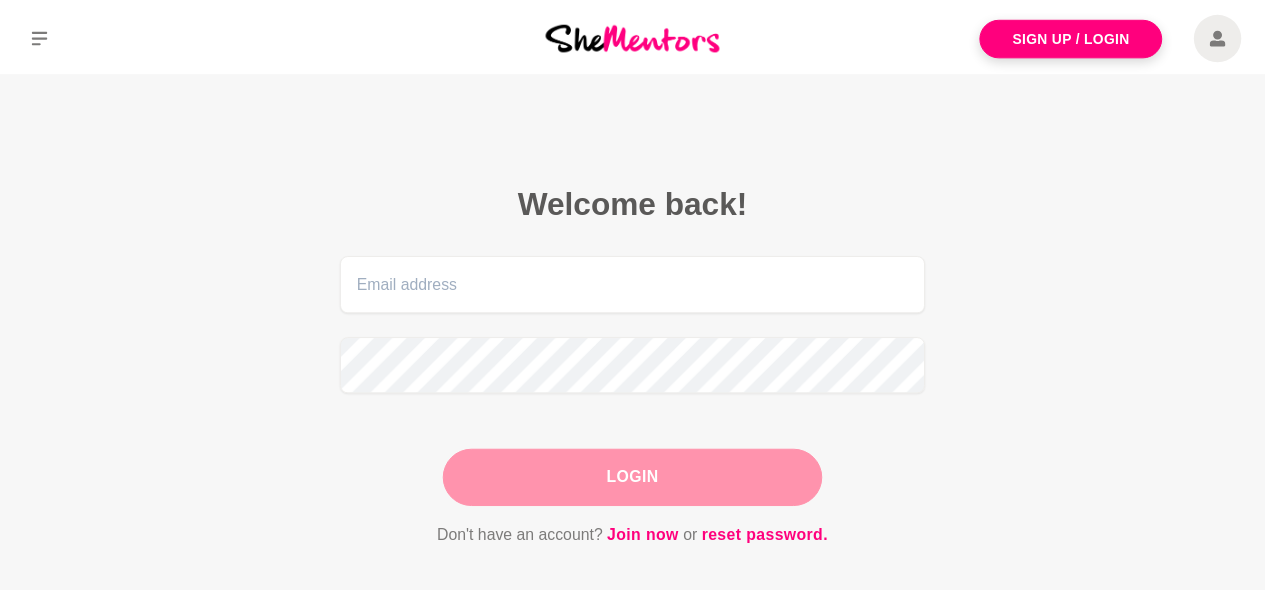 scroll, scrollTop: 0, scrollLeft: 0, axis: both 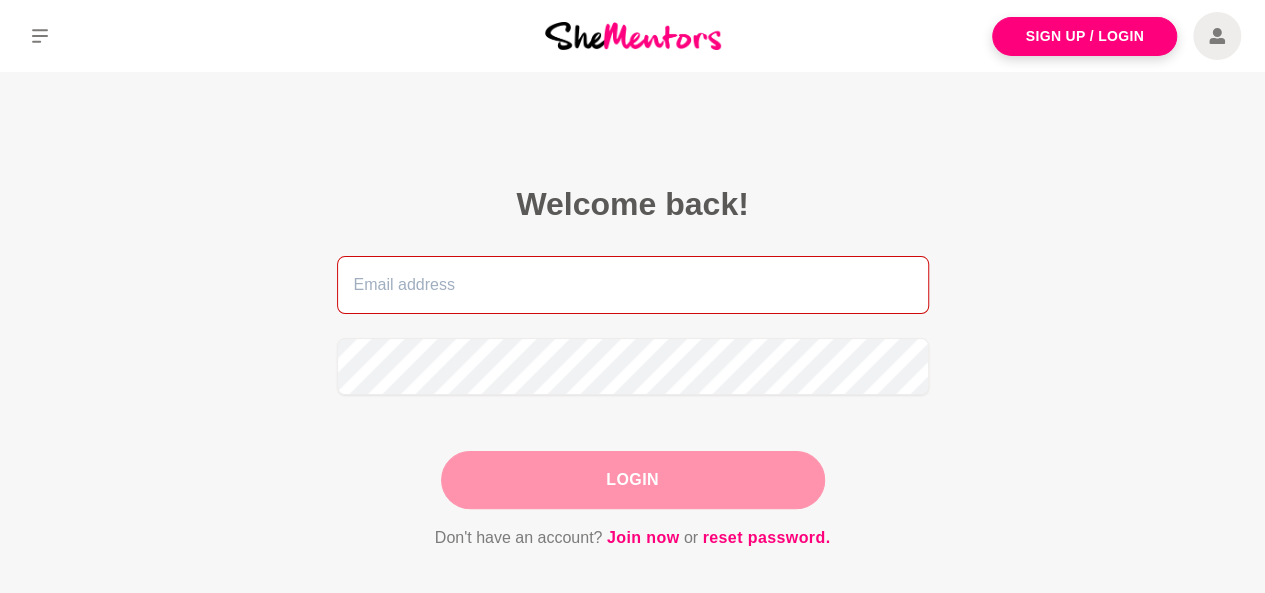 click at bounding box center [633, 285] 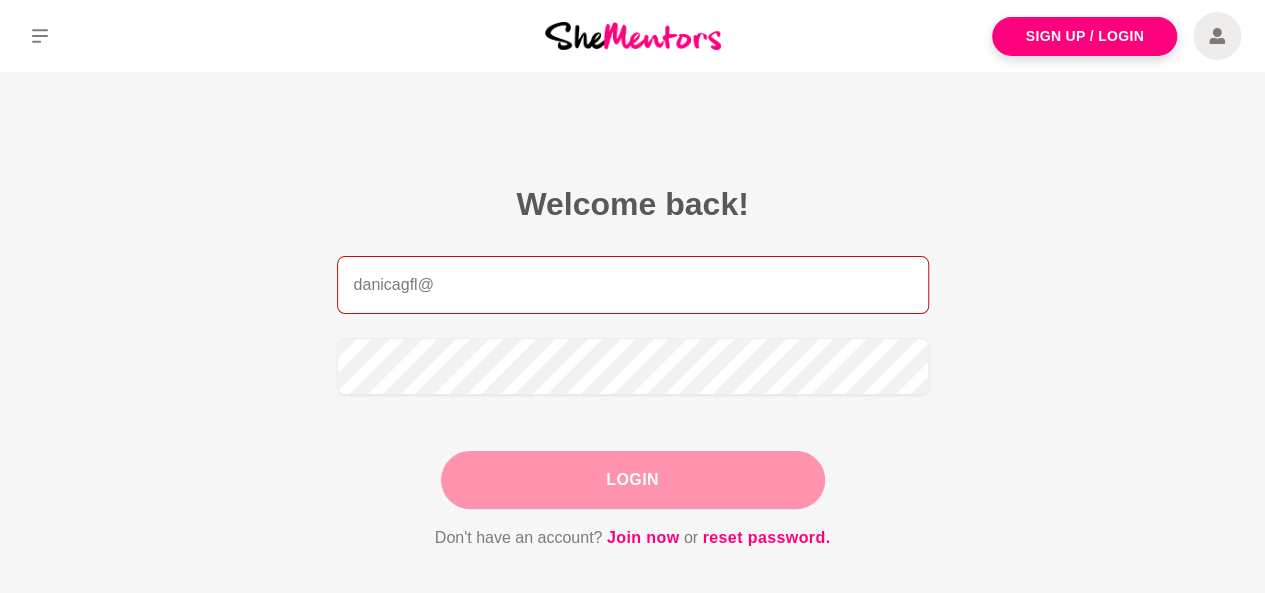 type on "danicagfl@gmail.com" 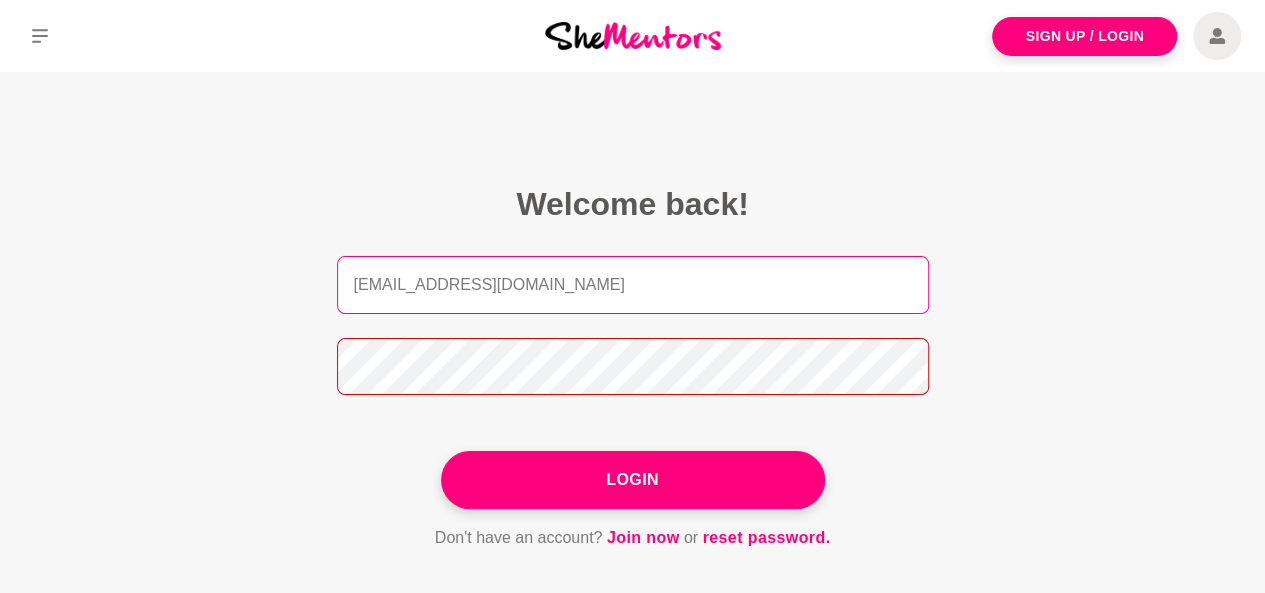 click on "Login" at bounding box center [633, 480] 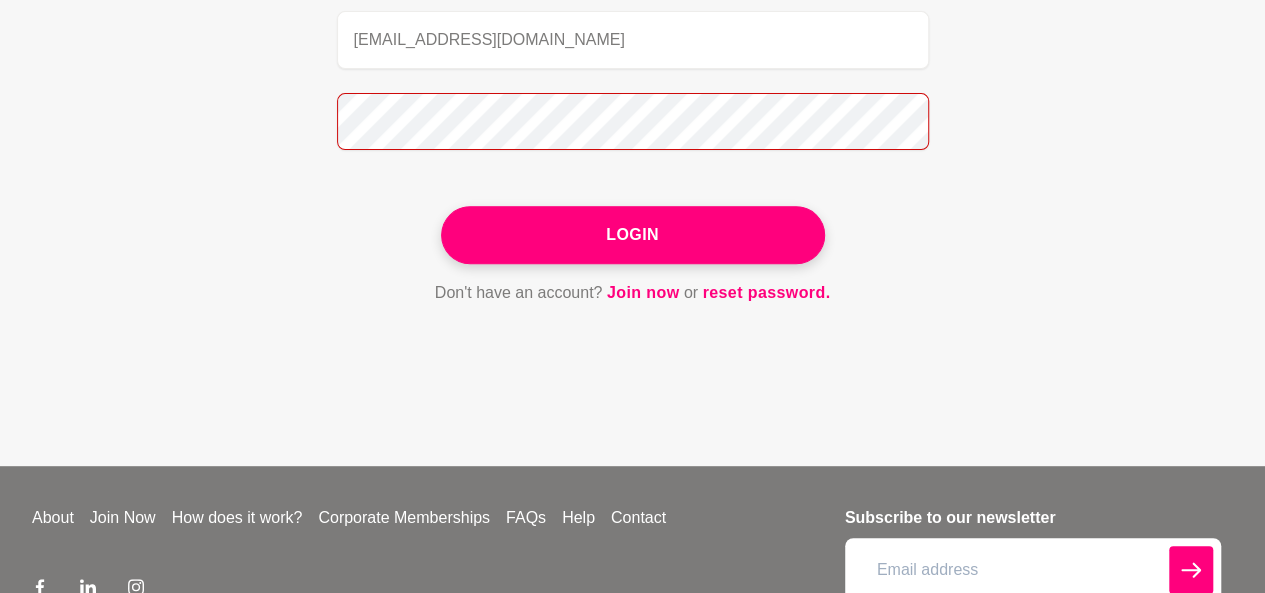 scroll, scrollTop: 100, scrollLeft: 0, axis: vertical 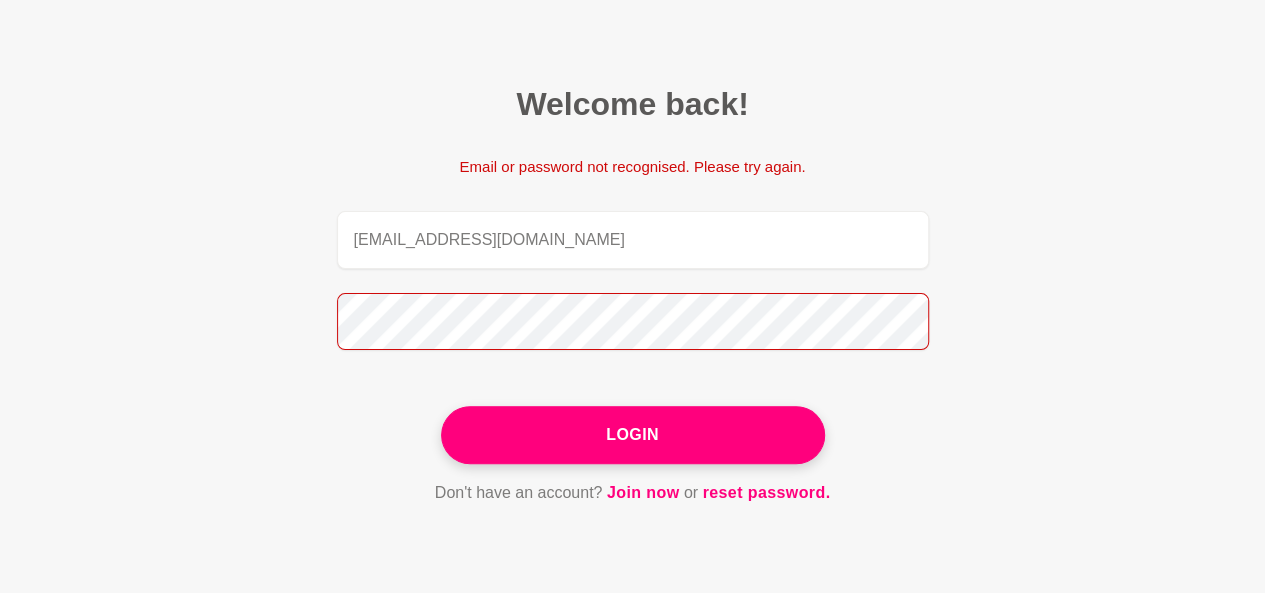 click on "Login" at bounding box center [633, 435] 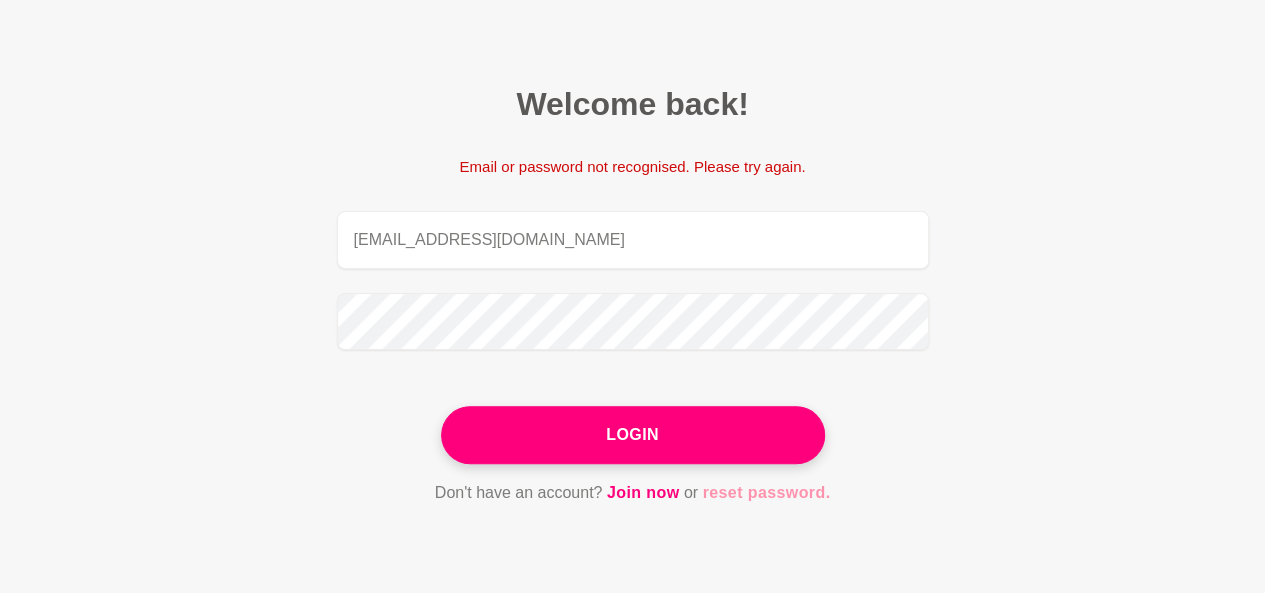 click on "reset password." at bounding box center (766, 493) 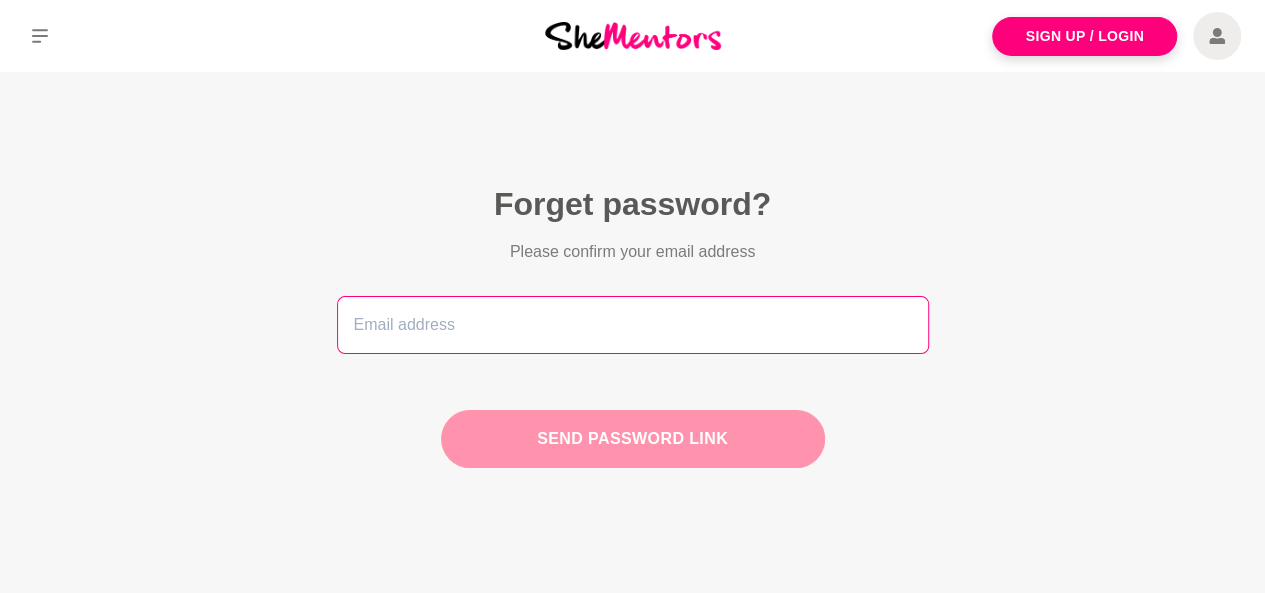 click at bounding box center [633, 325] 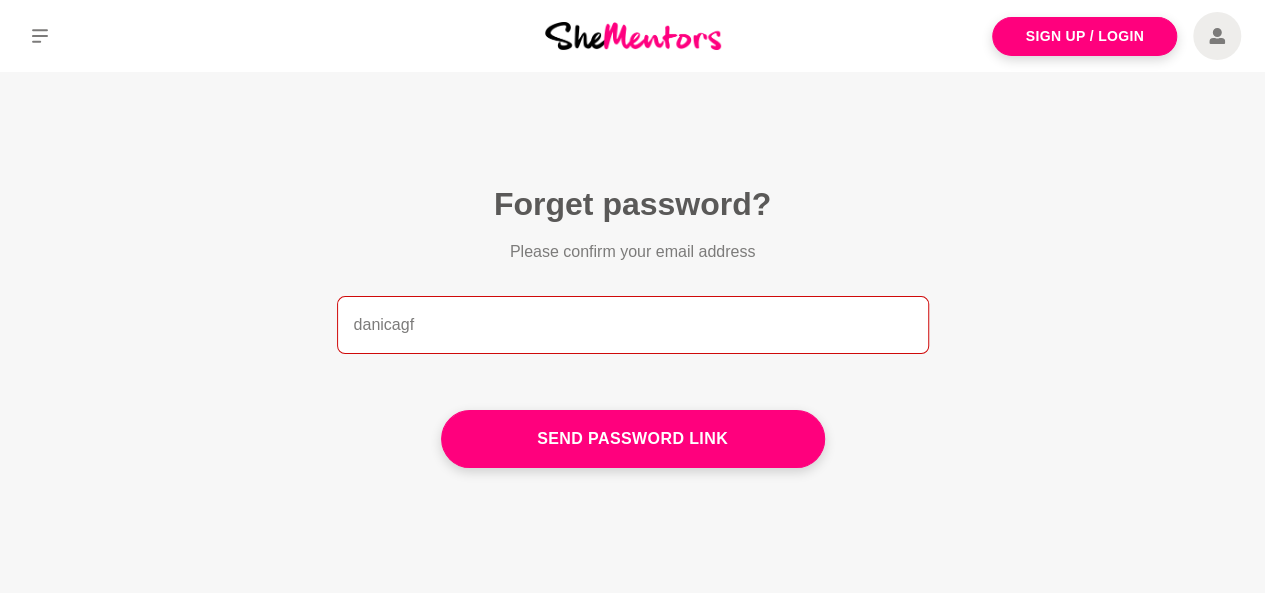 type on "danicagfl@gmail.com" 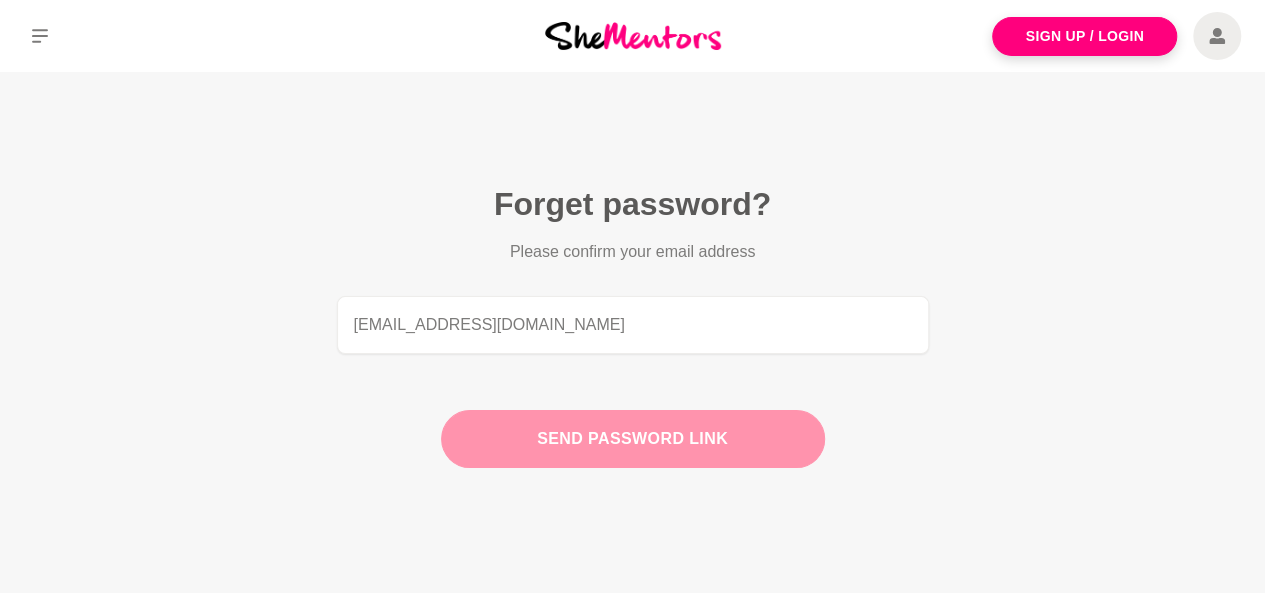 click on "Send password link" at bounding box center [633, 439] 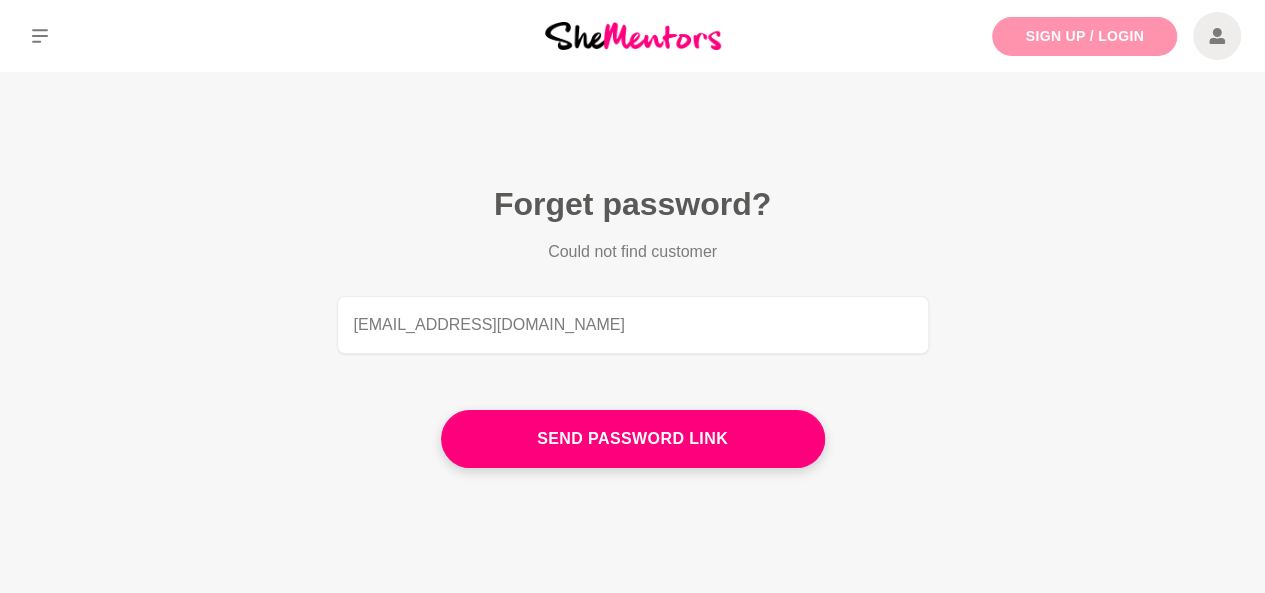 click on "Sign Up / Login" at bounding box center [1084, 36] 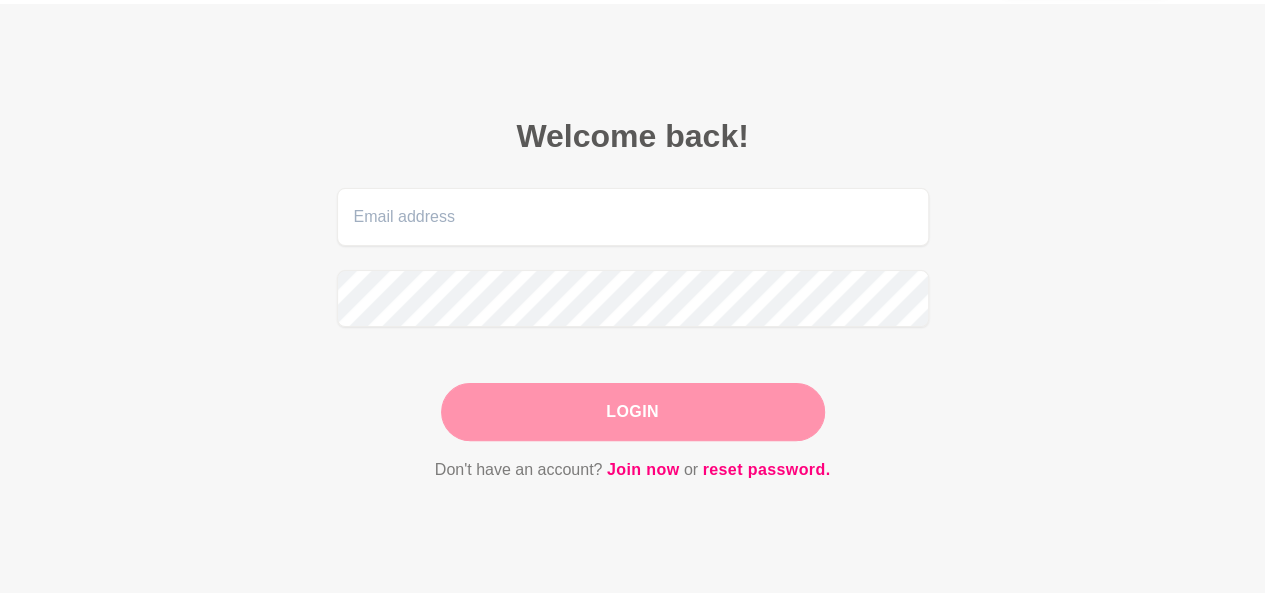 scroll, scrollTop: 100, scrollLeft: 0, axis: vertical 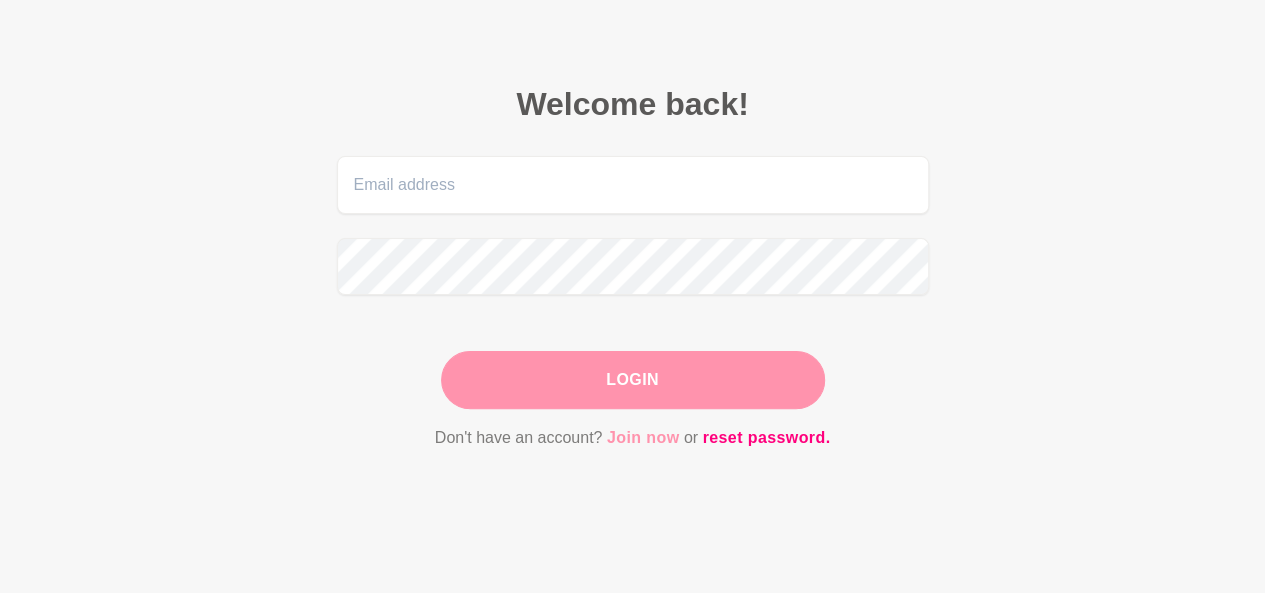 click on "Join now" at bounding box center [643, 438] 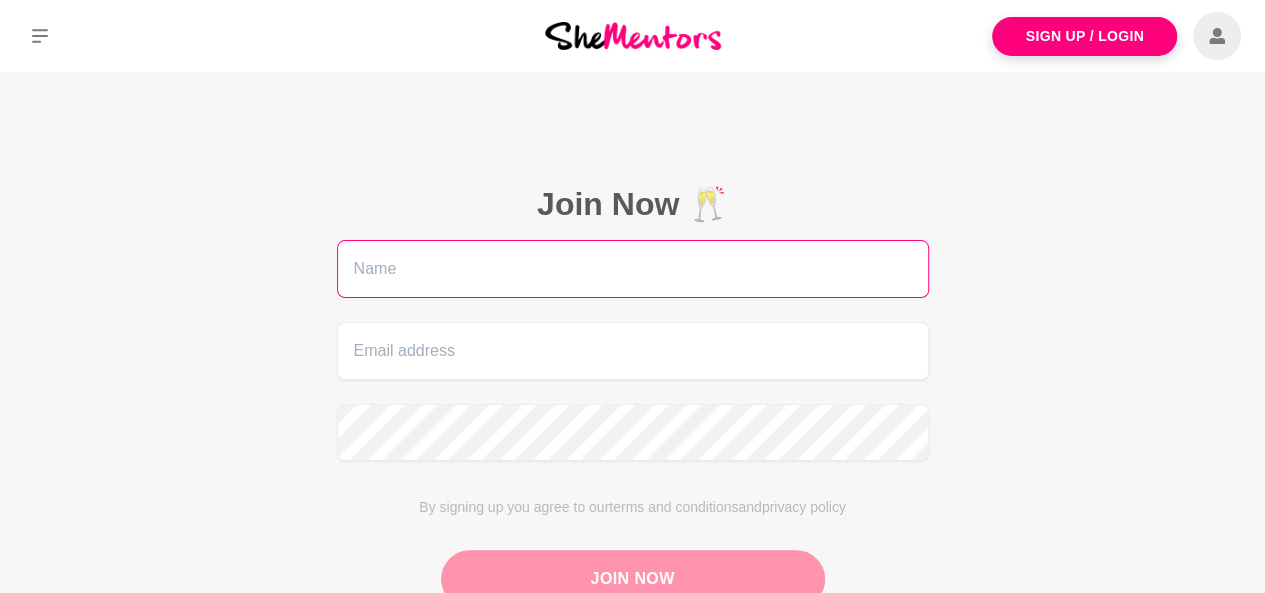 click at bounding box center [633, 269] 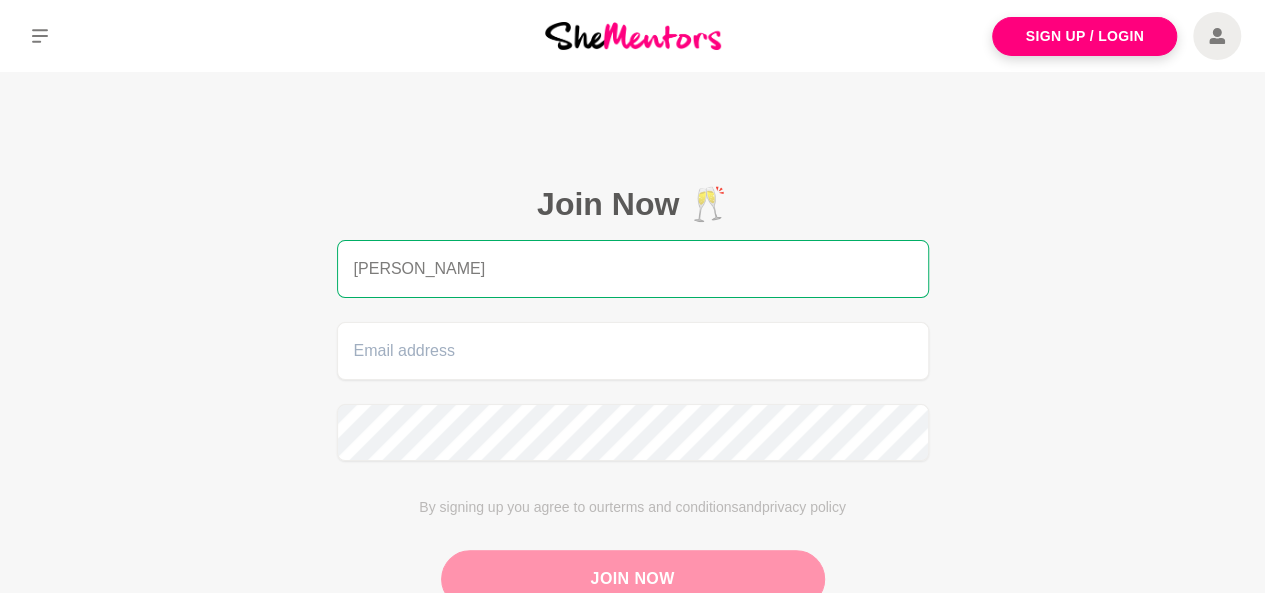 type on "[PERSON_NAME]" 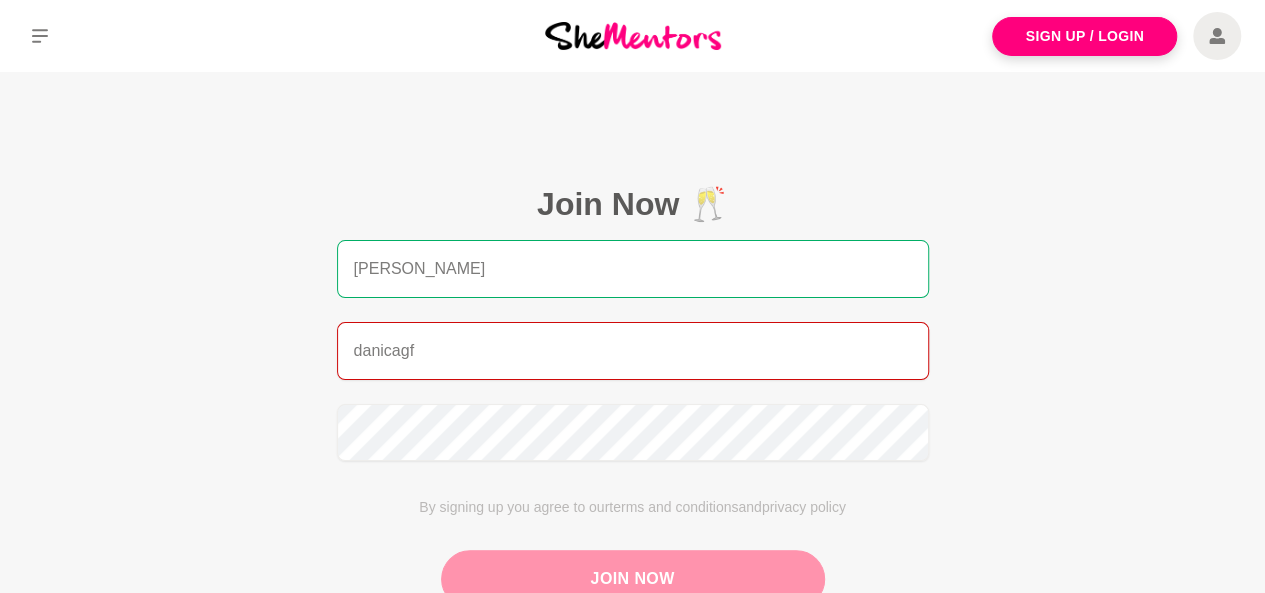 type on "danicagfl@gmail.com" 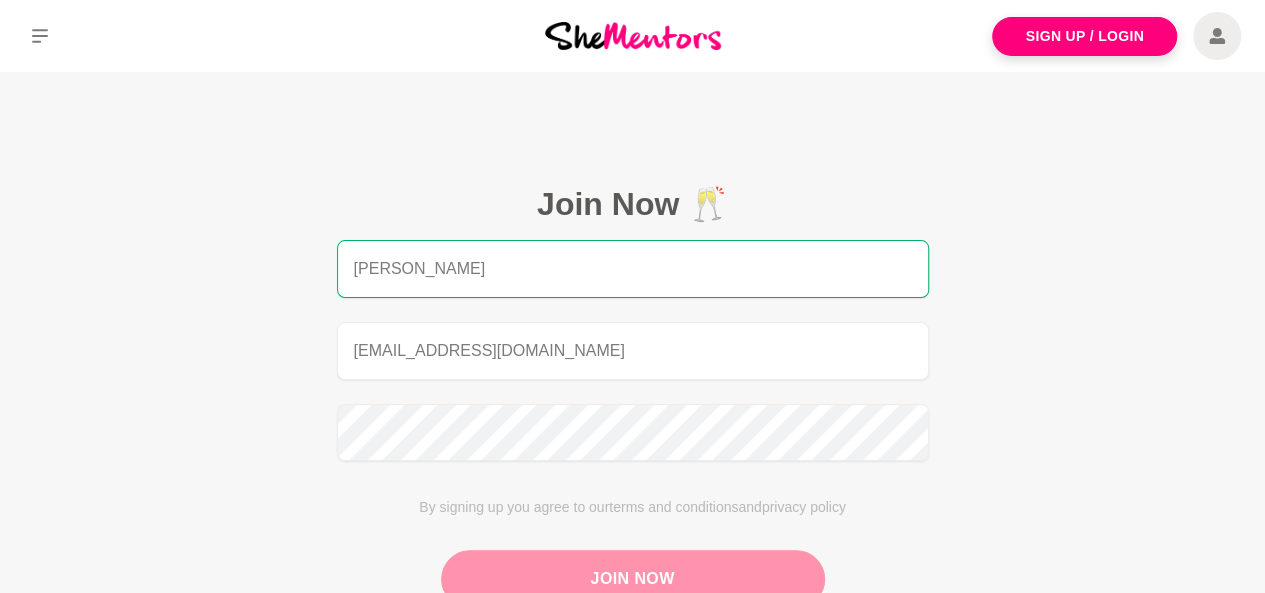 click on "Join Now" at bounding box center [633, 579] 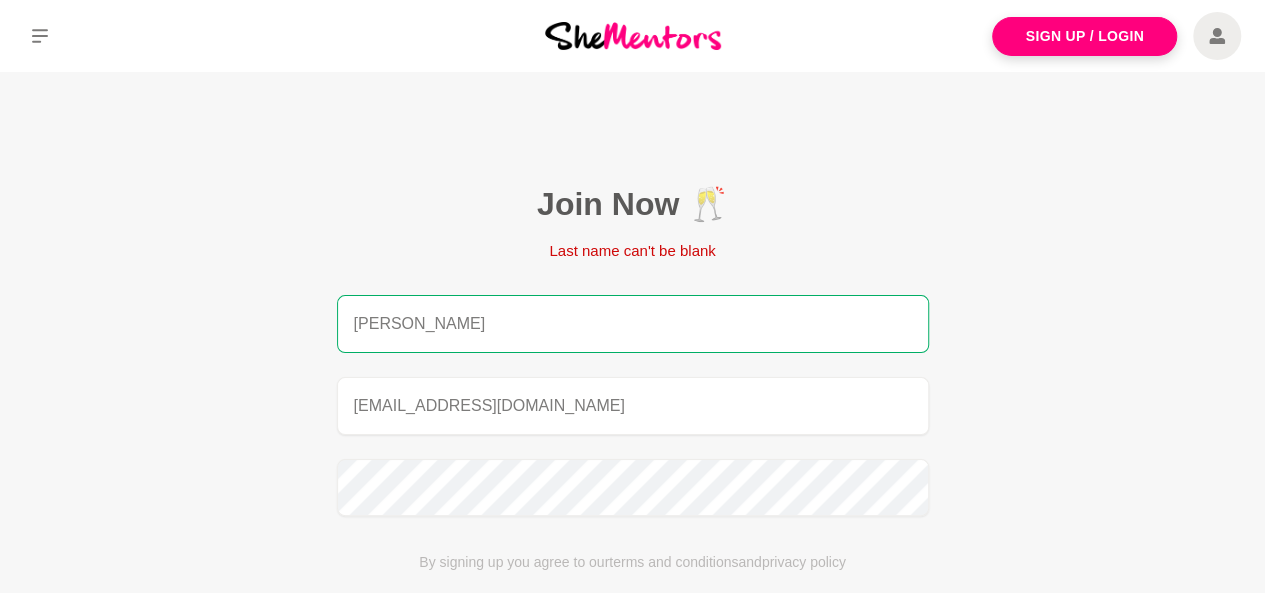 click on "[PERSON_NAME]" at bounding box center (633, 324) 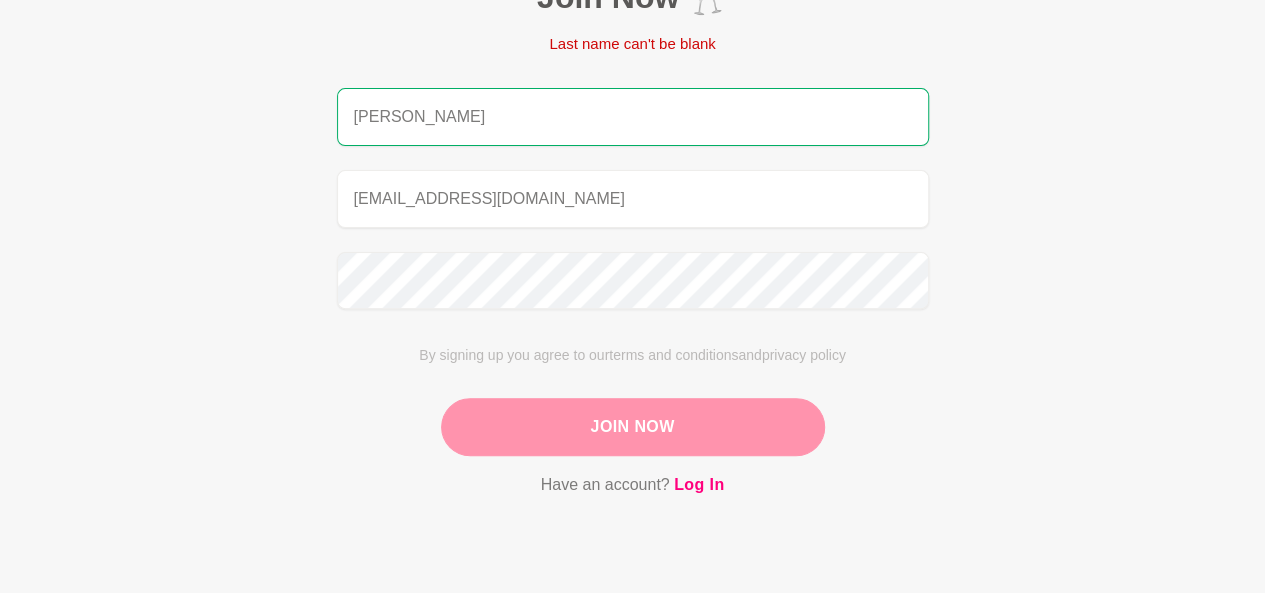 scroll, scrollTop: 100, scrollLeft: 0, axis: vertical 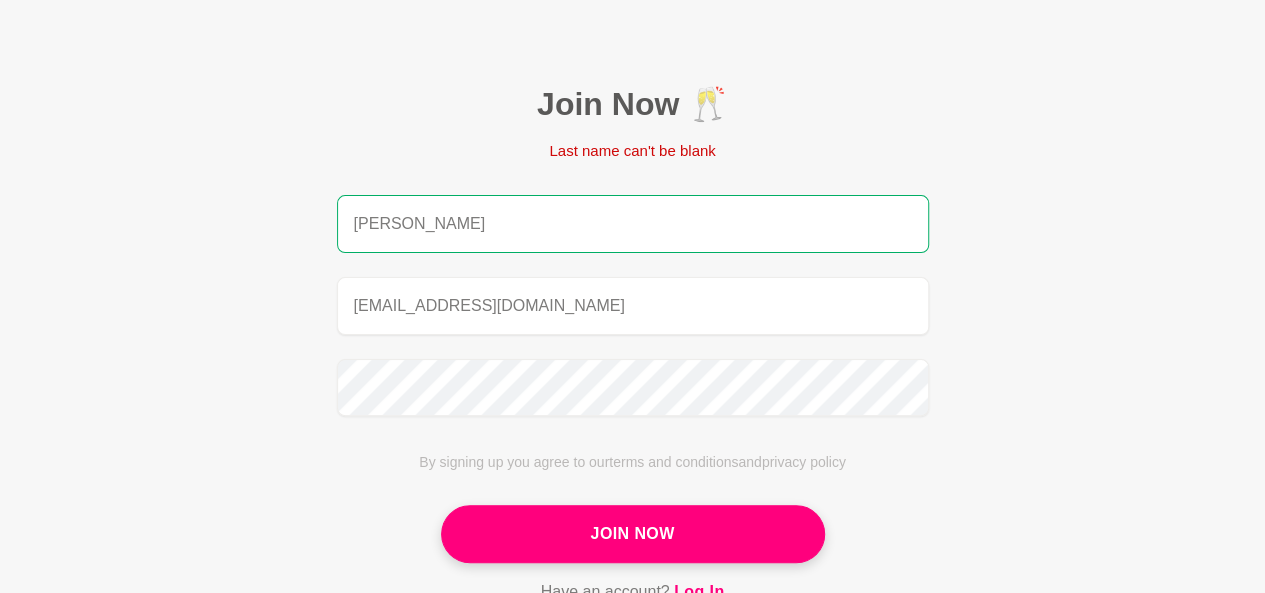 click on "[PERSON_NAME]" at bounding box center [633, 224] 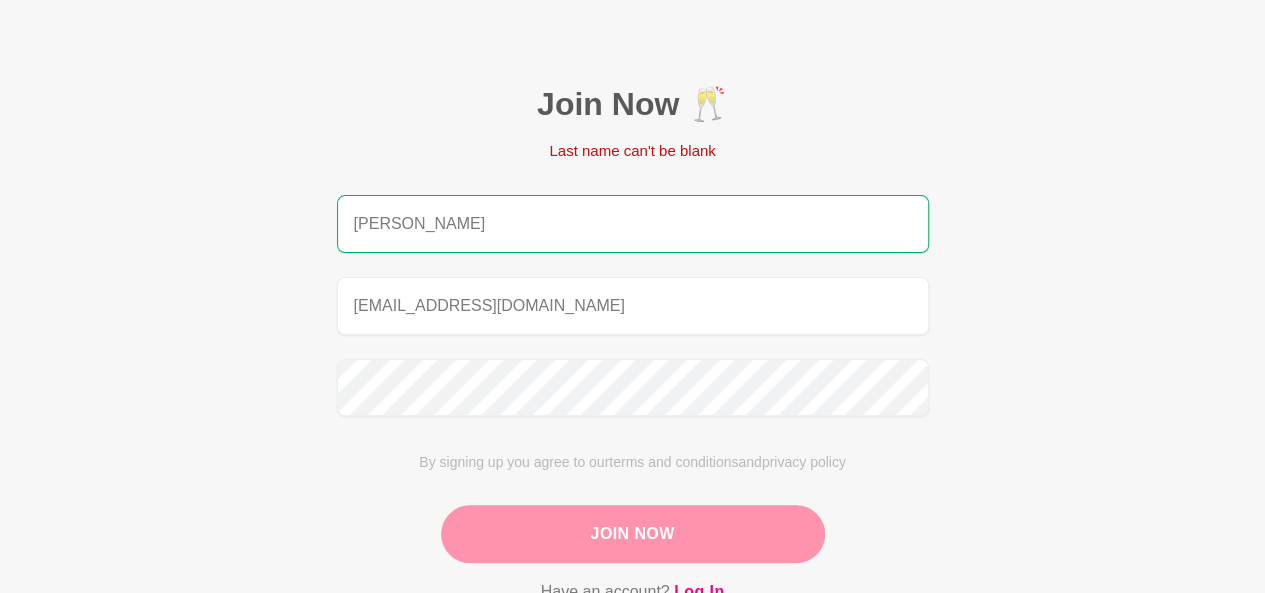 type on "Danica Lumboy" 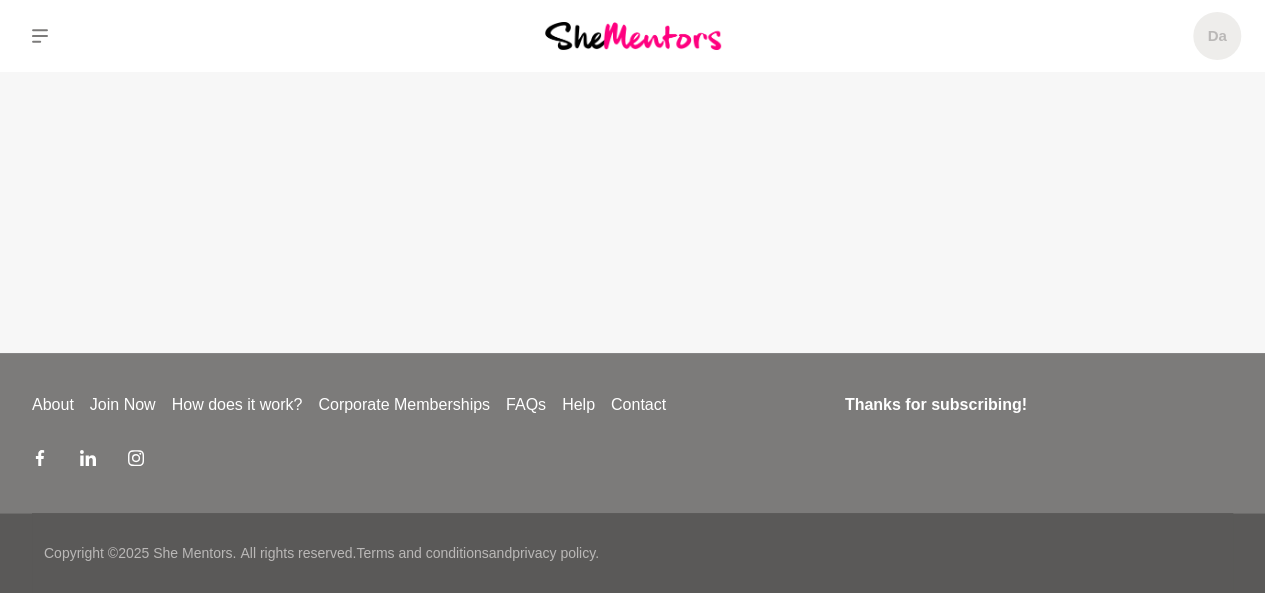scroll, scrollTop: 0, scrollLeft: 0, axis: both 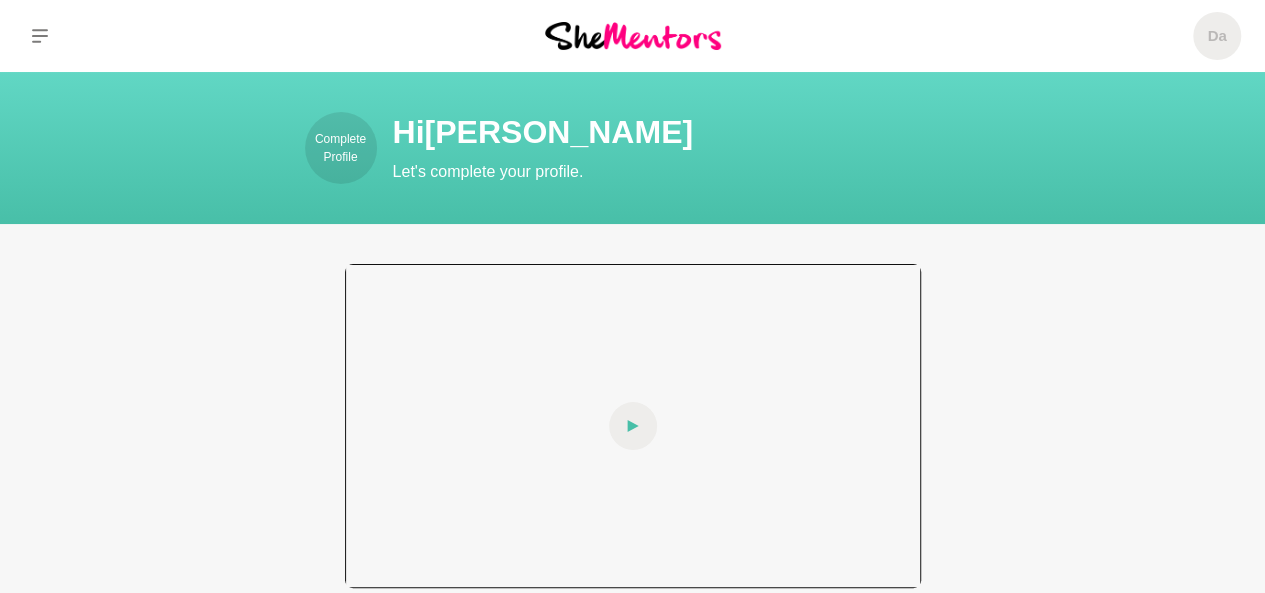 click 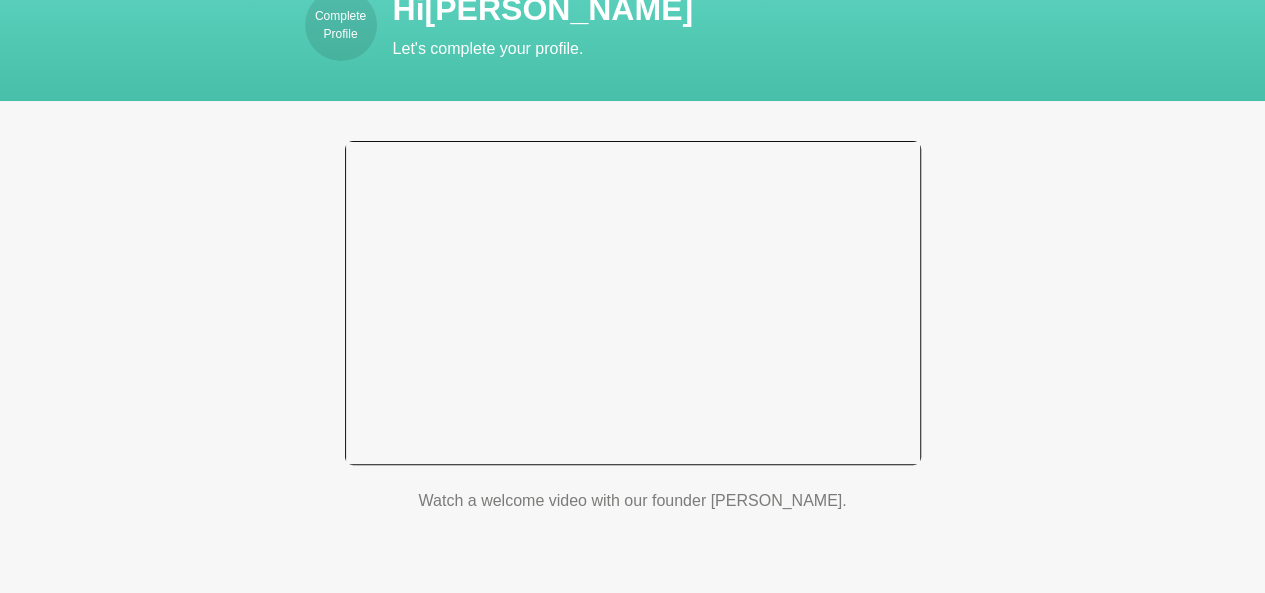 scroll, scrollTop: 200, scrollLeft: 0, axis: vertical 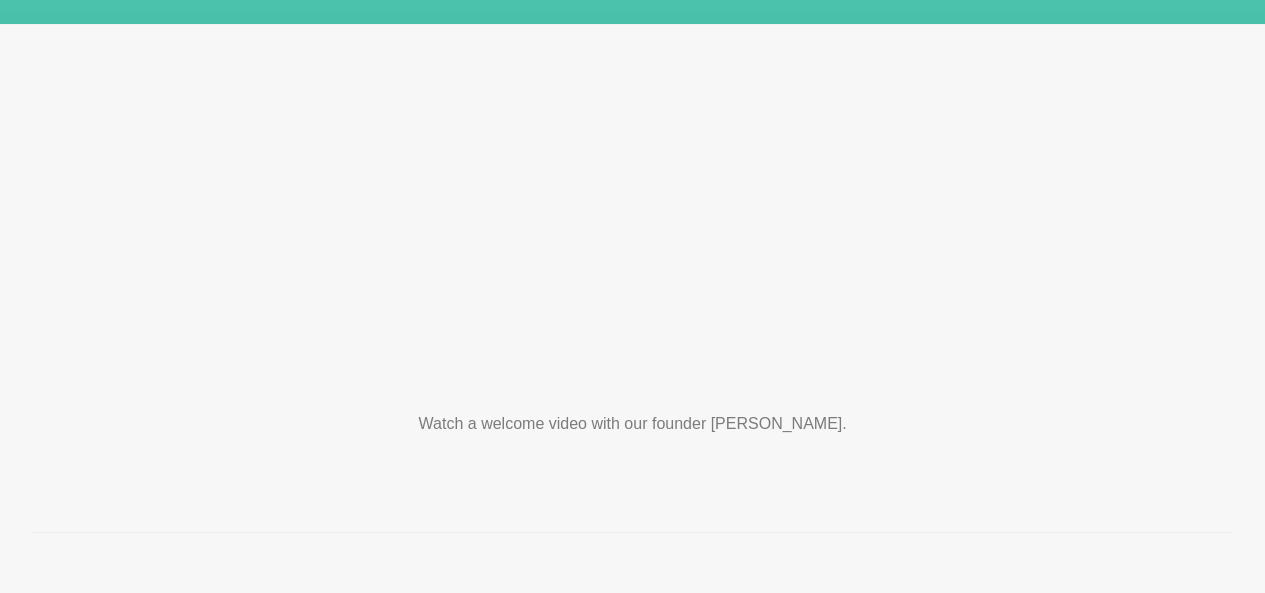 click on "Complete Profile Hi  Danica Let's complete your profile. Watch a welcome video with our founder Ali. Upcoming events View all events   01 December 2025 Member Matchmaking 👭 Personalised mentor recommendations, just for you! Facebook Group View Event Monday 1 December Member Matchmaking 👭 Attending View Event 31 December 2025 Goals & Accountability 12-Month Program Exclusive for members who need monthly accountability and support. Online via Zoom View Event Wednesday 31 December Goals & Accountability 12-Month Program Attending View Event 31 December 2025 Members-Only Community Get support 24/7 in our members-only community Across Socials View Event Wednesday 31 December Members-Only Community Attending View Event 29 July 2025 She Mentors: July Enrolment Not a member yet? Come along to hear the story of She Mentors and how you can be part of the change. Online via Zoom View Event Tuesday 29 July She Mentors: July Enrolment Attending View Event 31 July 2025 Quarterly Checkin: Mental Detox 🍃 View Event" at bounding box center [632, 1287] 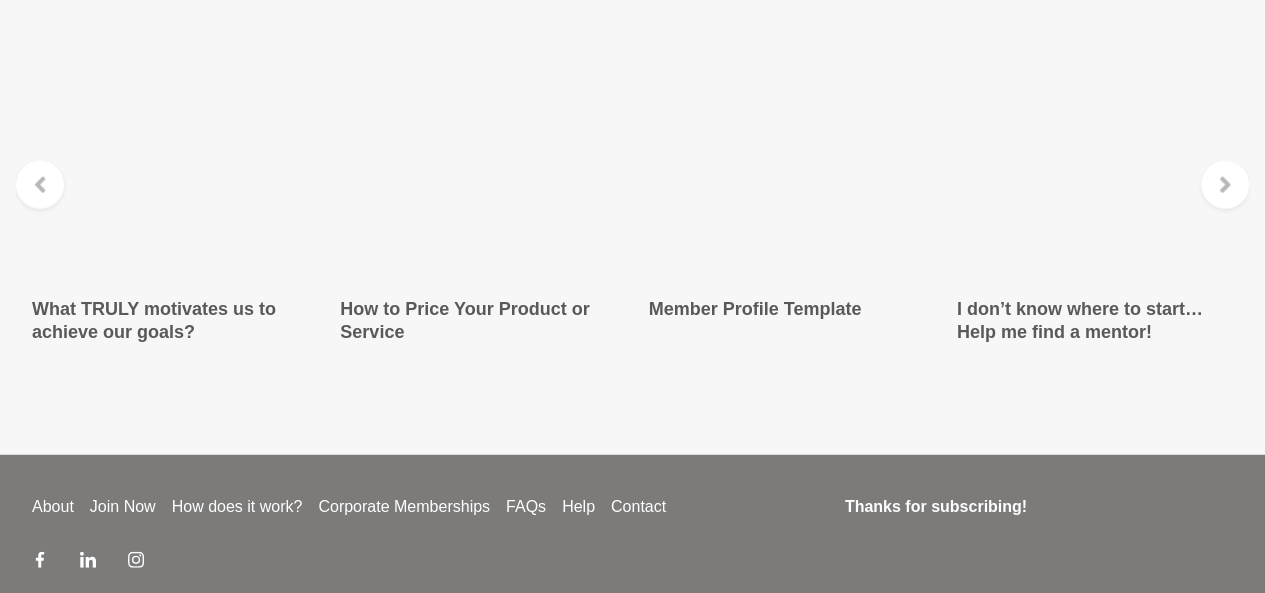scroll, scrollTop: 2547, scrollLeft: 0, axis: vertical 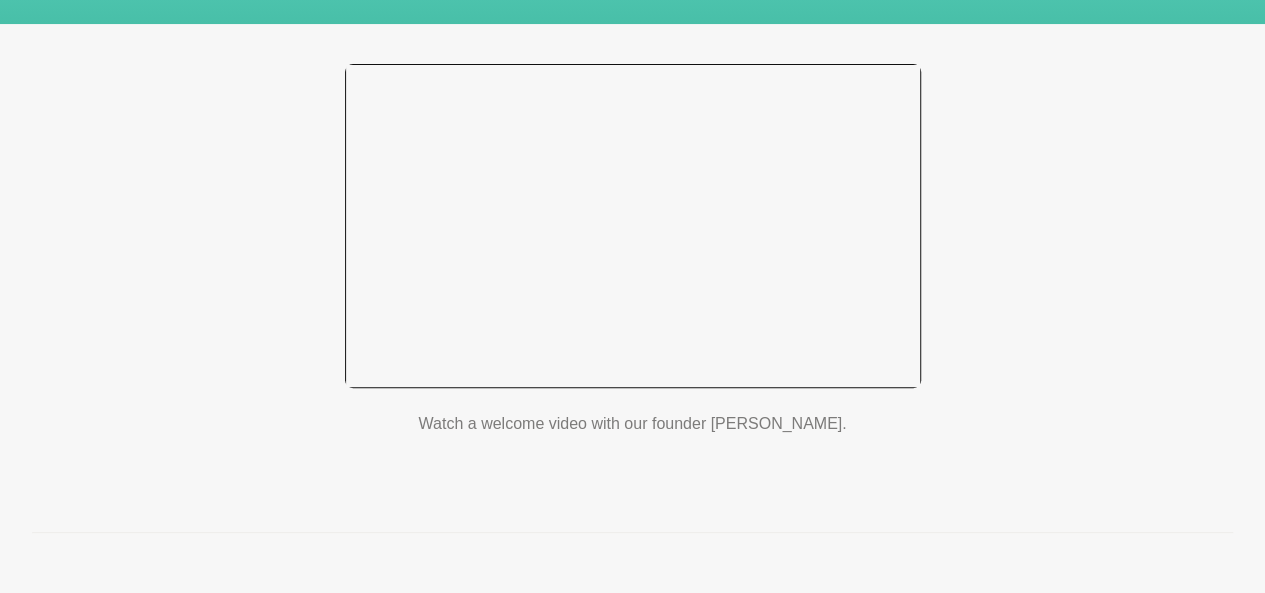 click at bounding box center [633, 226] 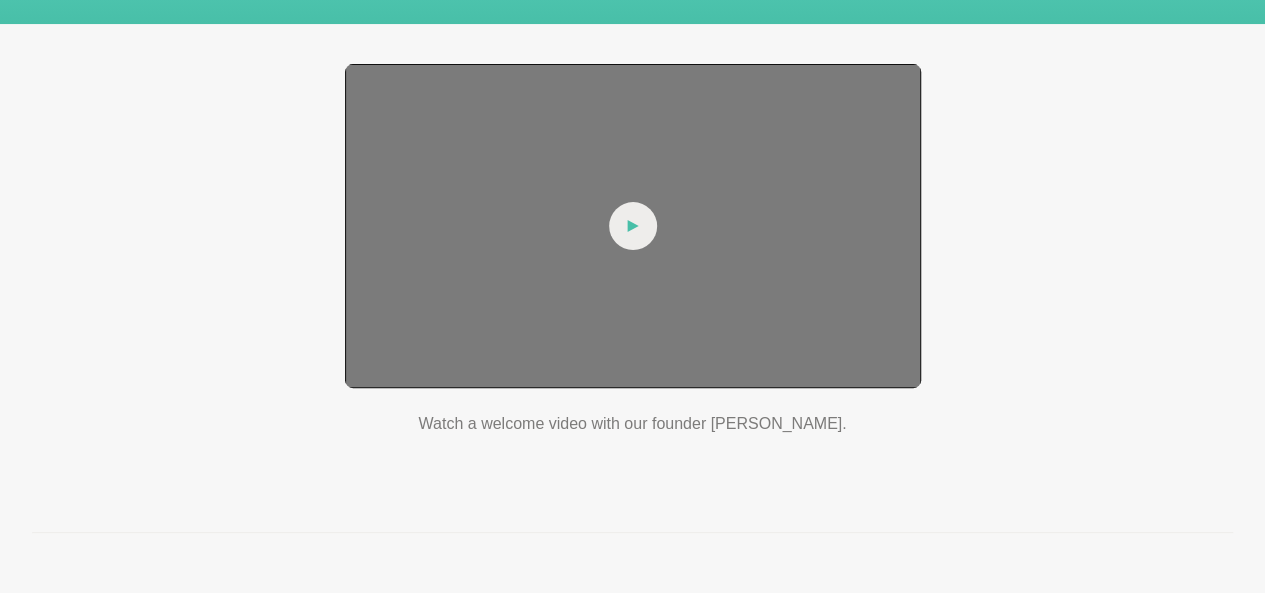 click at bounding box center (633, 226) 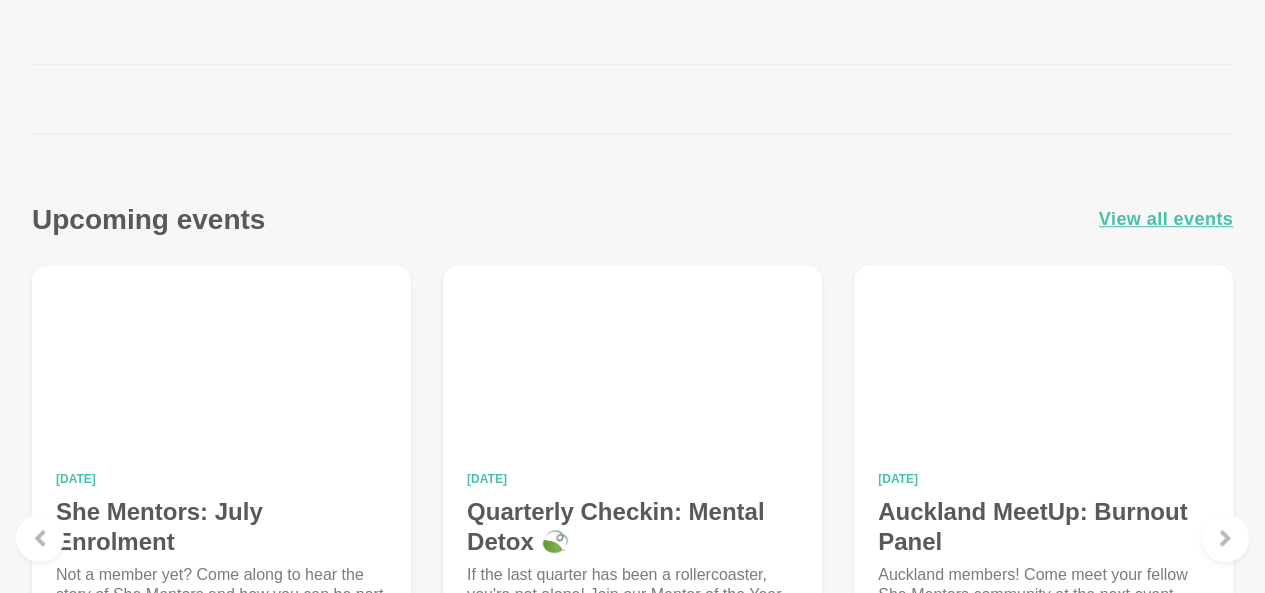 scroll, scrollTop: 700, scrollLeft: 0, axis: vertical 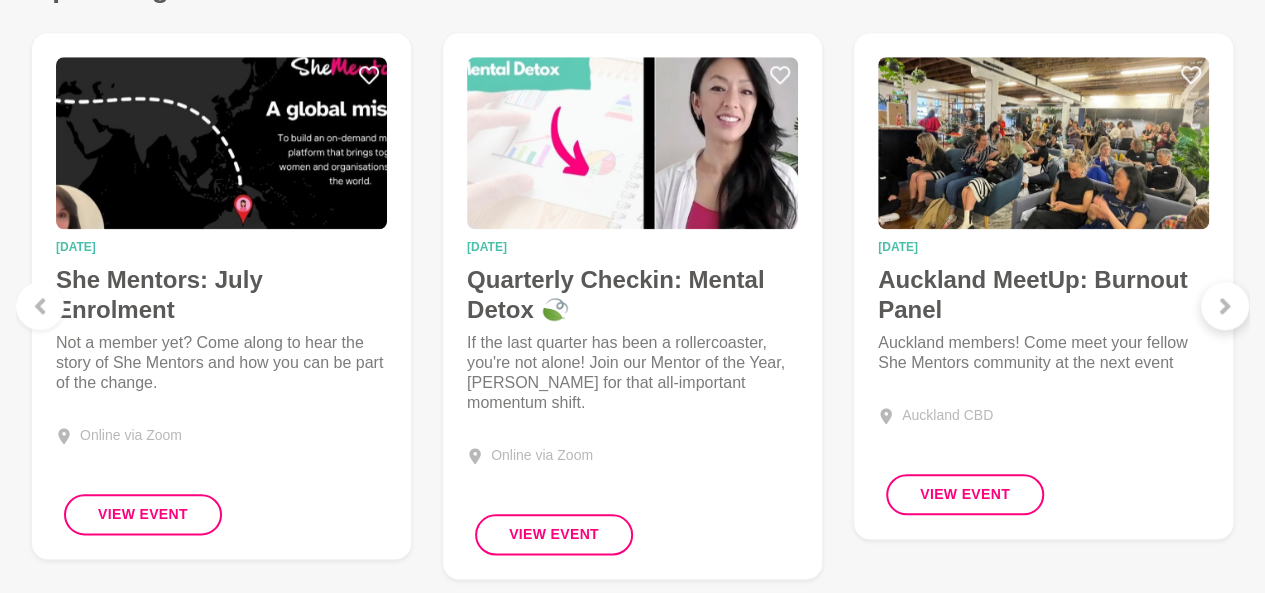 click at bounding box center (1225, 306) 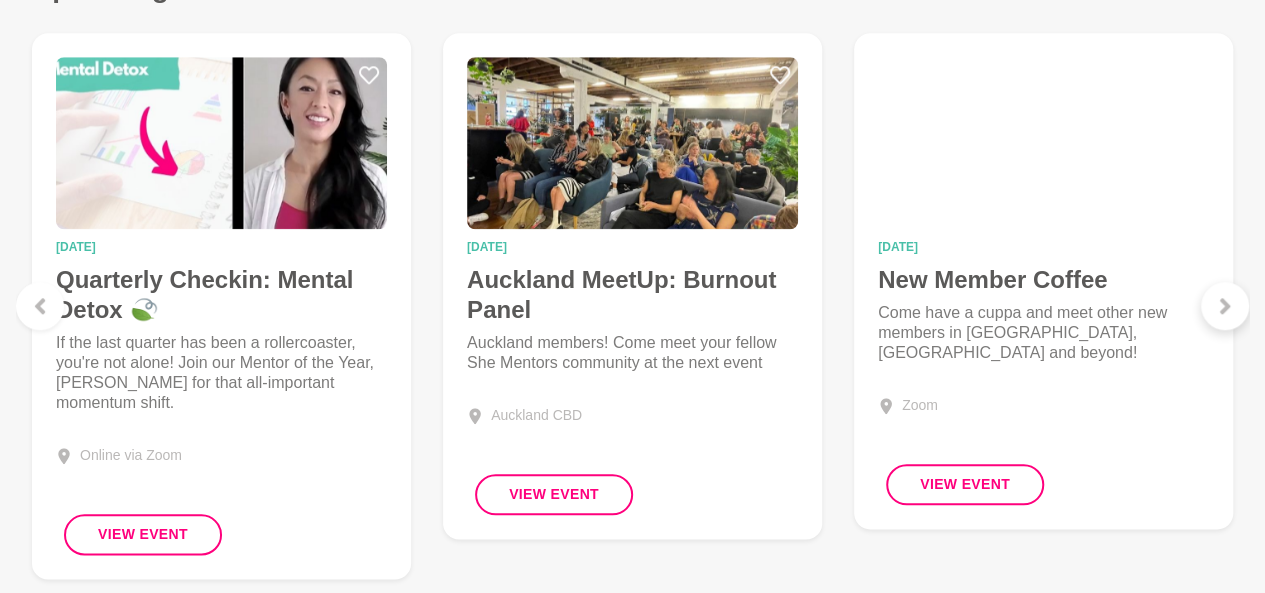 click at bounding box center (1225, 306) 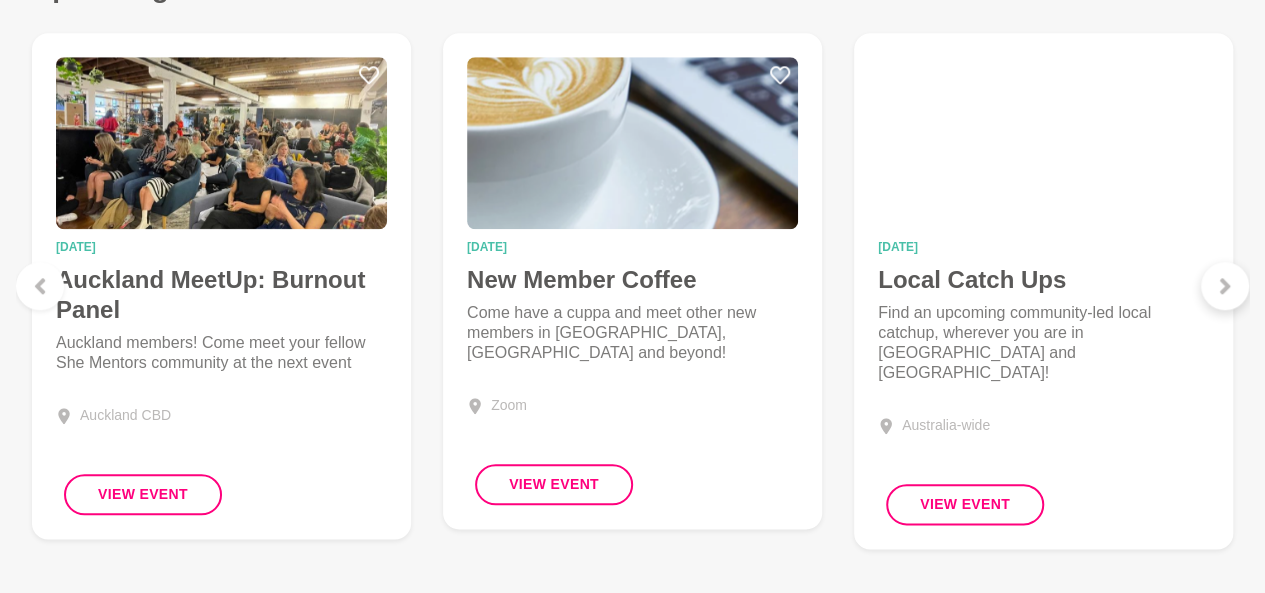 click on "22 August 2025 Local Catch Ups Find an upcoming community-led local catchup, wherever you are in Australia and New Zealand! Australia-wide View Event" at bounding box center [1043, 291] 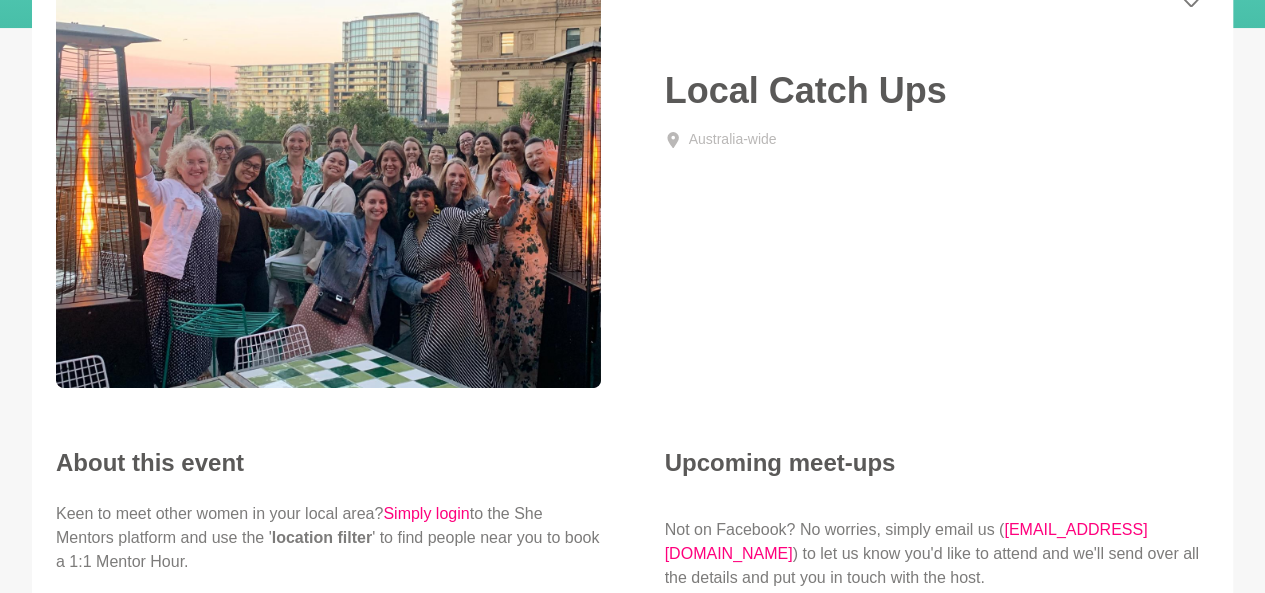 scroll, scrollTop: 300, scrollLeft: 0, axis: vertical 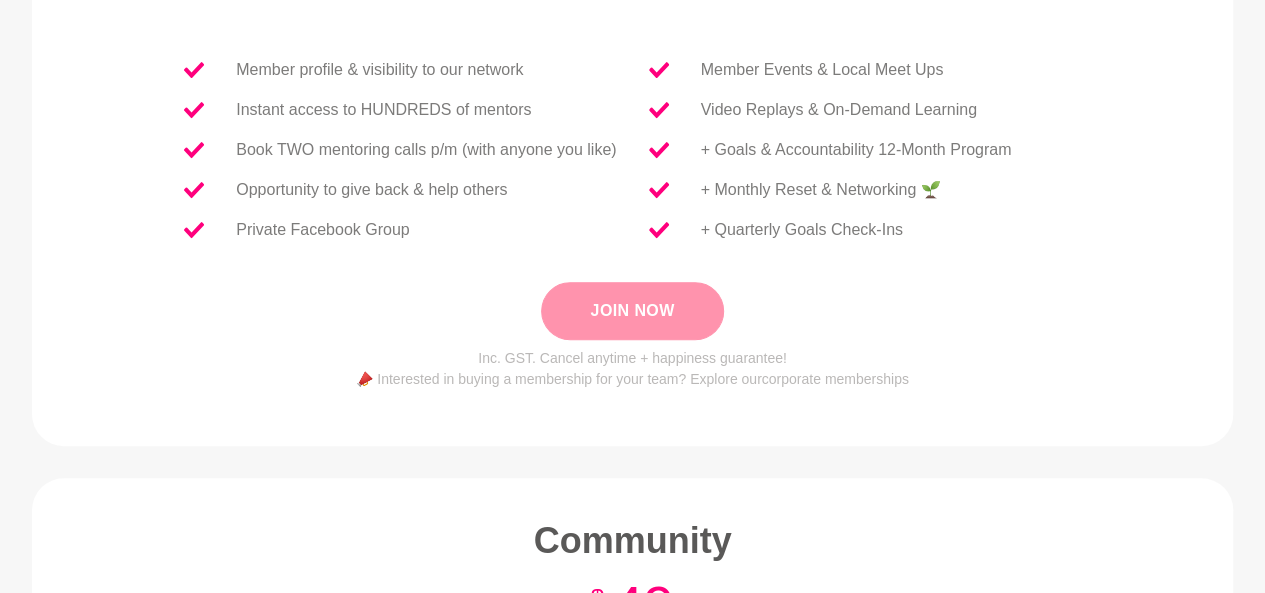 click on "Join Now" at bounding box center (632, 311) 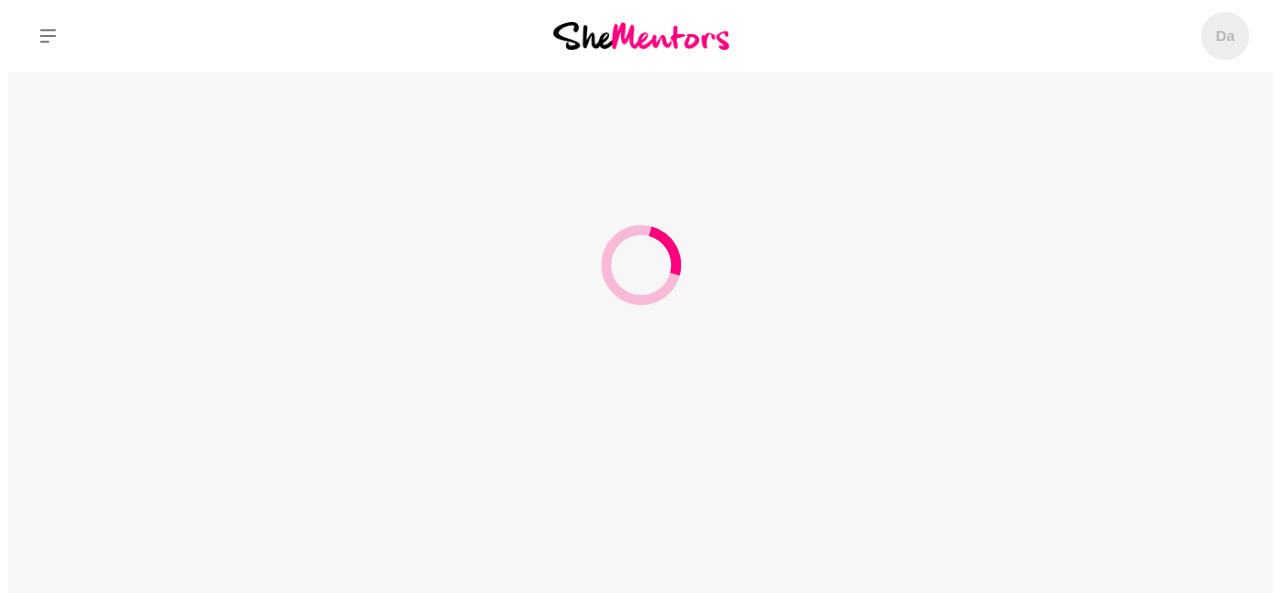 scroll, scrollTop: 0, scrollLeft: 0, axis: both 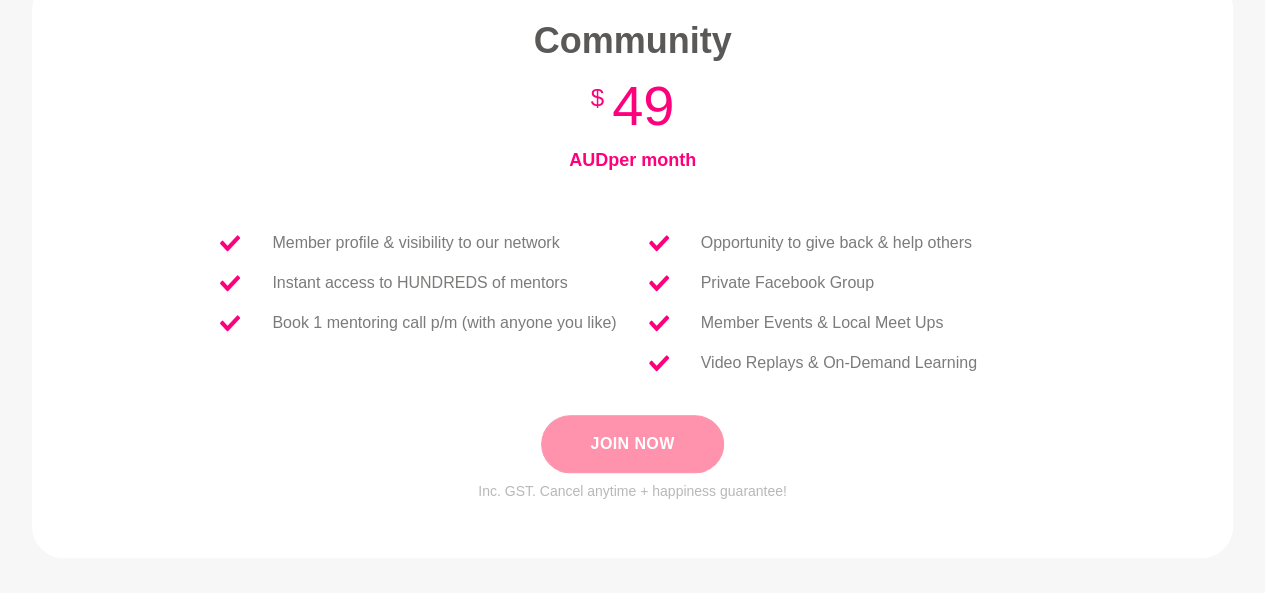 click on "Join Now" at bounding box center (632, 444) 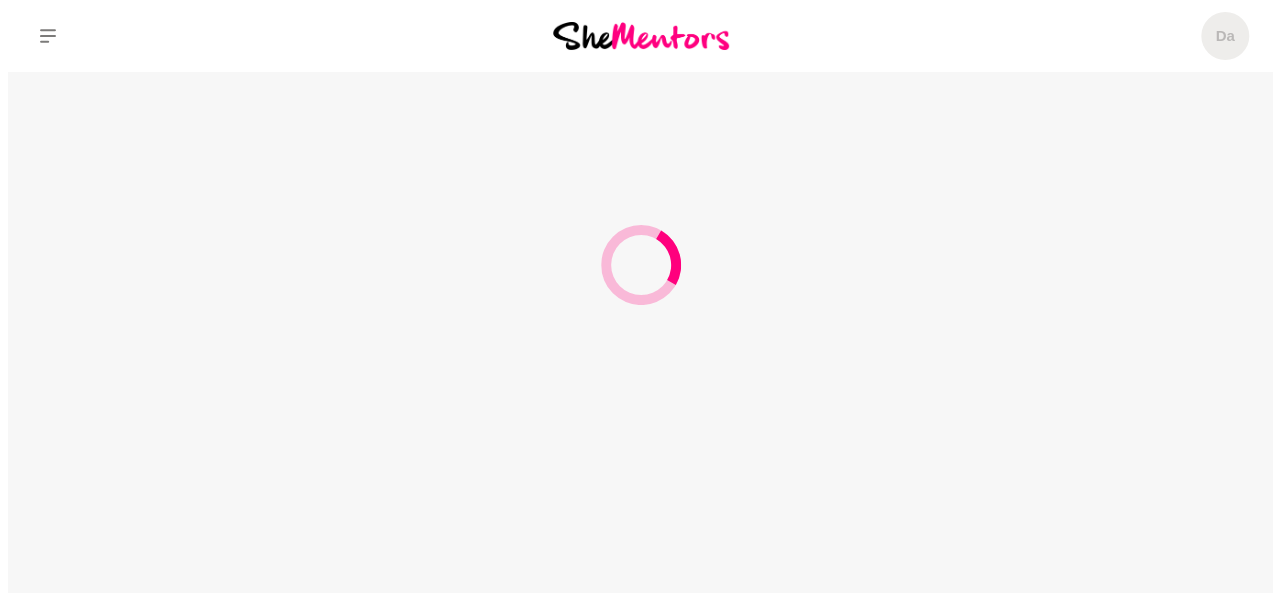 scroll, scrollTop: 0, scrollLeft: 0, axis: both 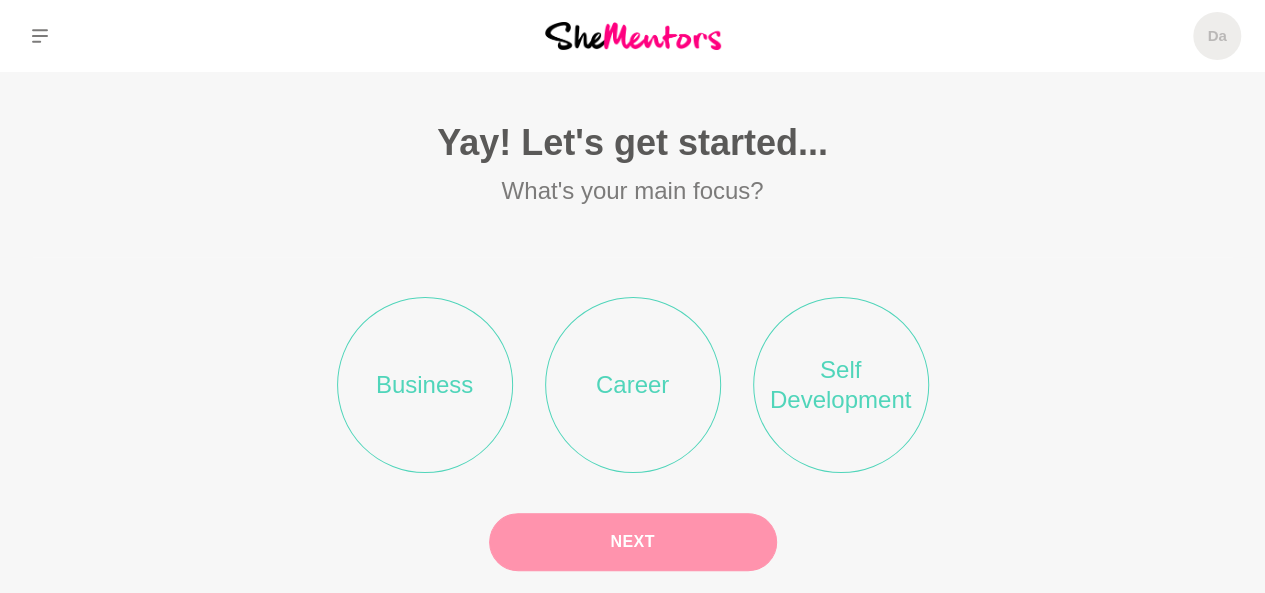 click on "Career" at bounding box center [633, 385] 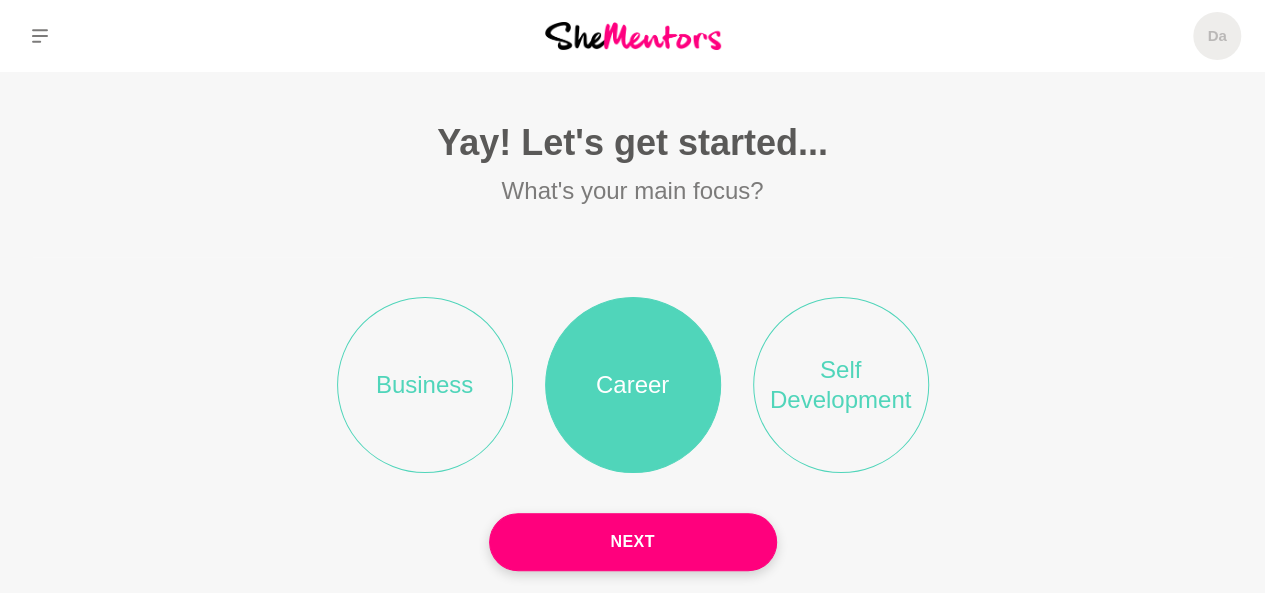 click on "Business" at bounding box center (425, 385) 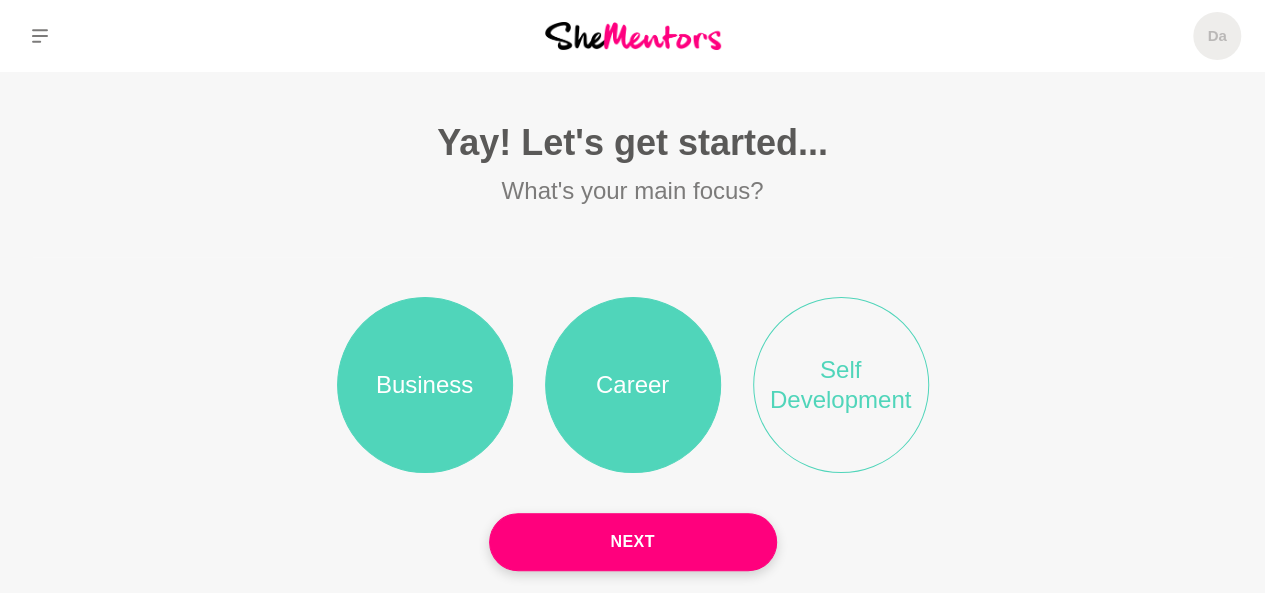 click on "Self Development" at bounding box center [841, 385] 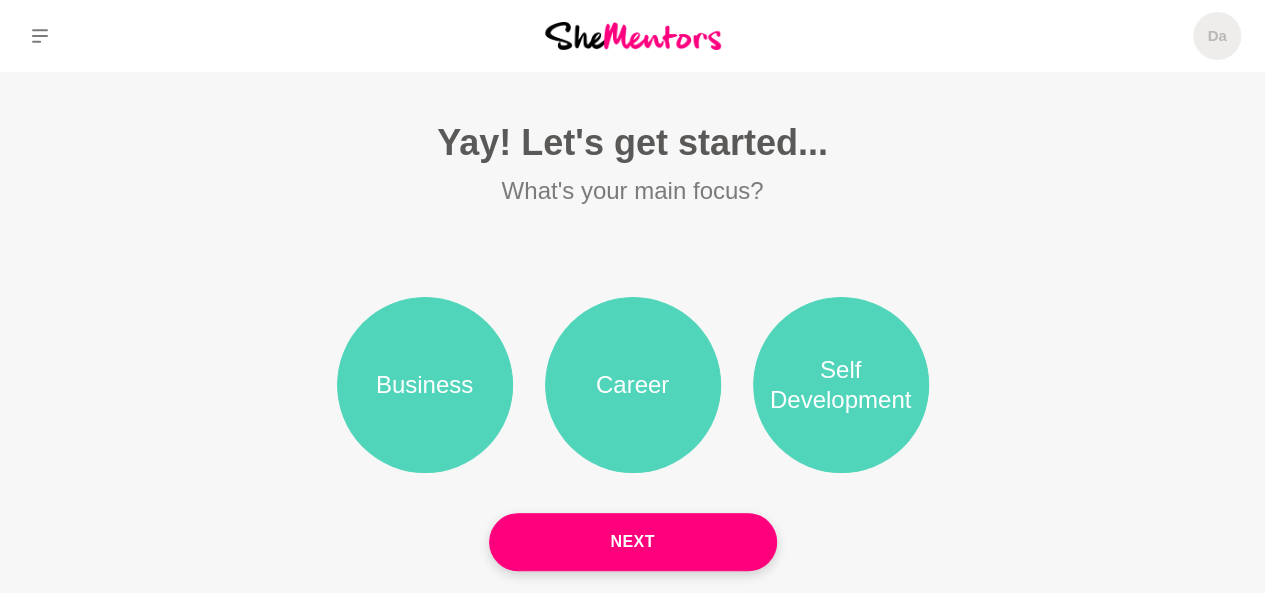 click on "Self Development" at bounding box center [841, 385] 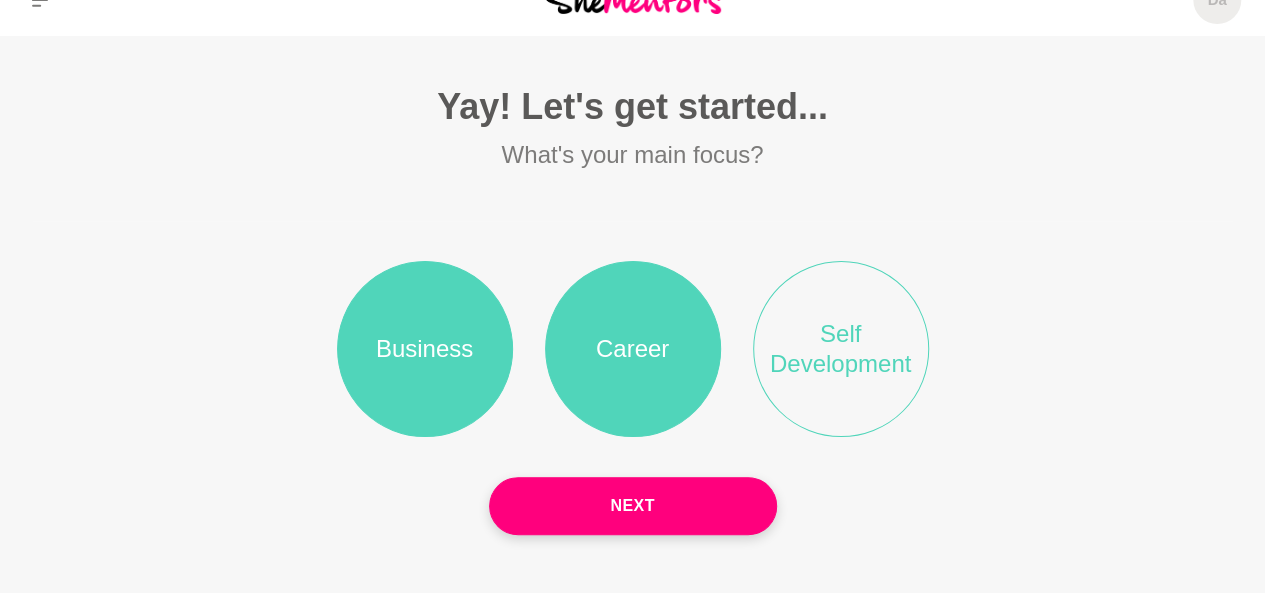scroll, scrollTop: 57, scrollLeft: 0, axis: vertical 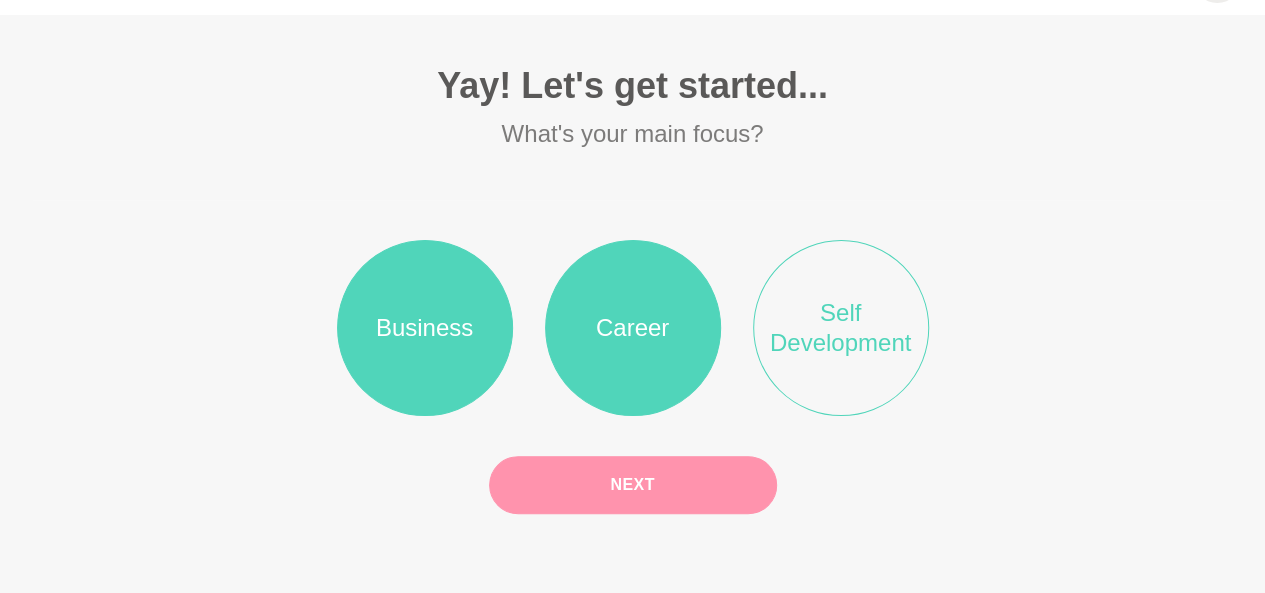 click on "Next" at bounding box center [633, 485] 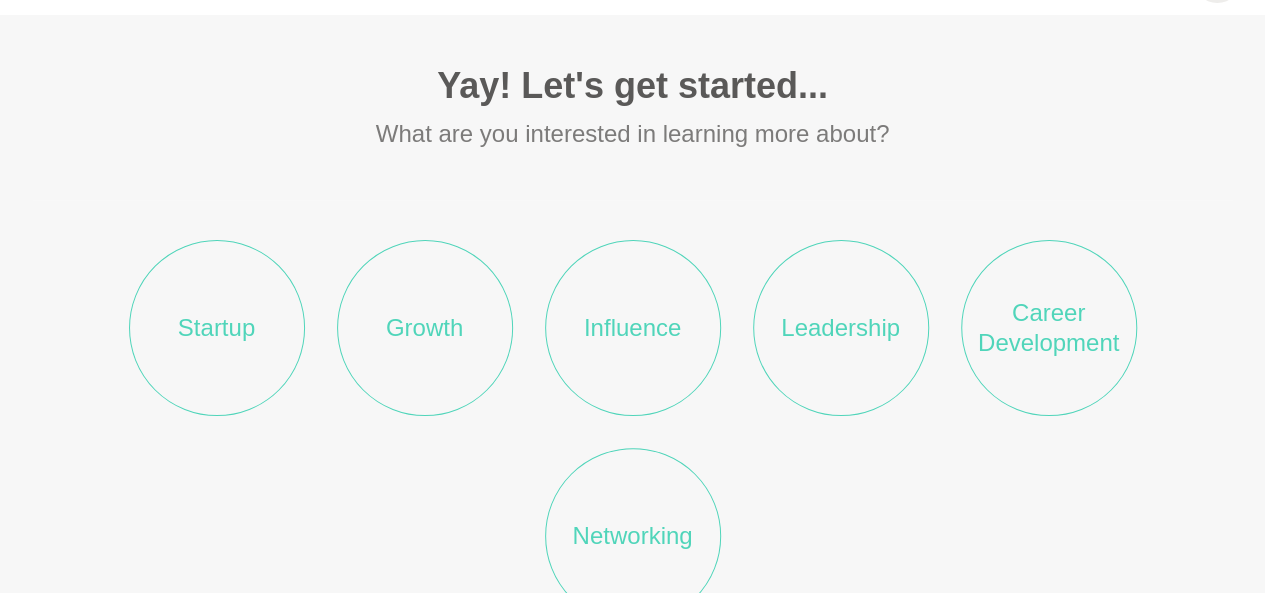 click on "Startup" at bounding box center (217, 328) 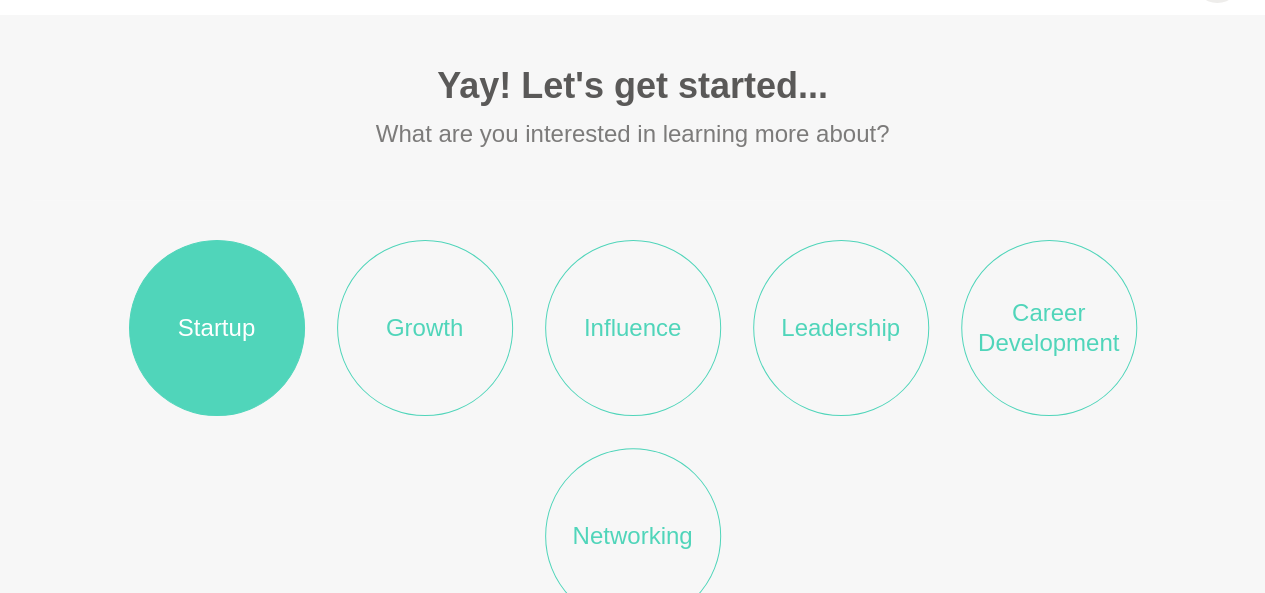 click on "Career Development" at bounding box center [1049, 328] 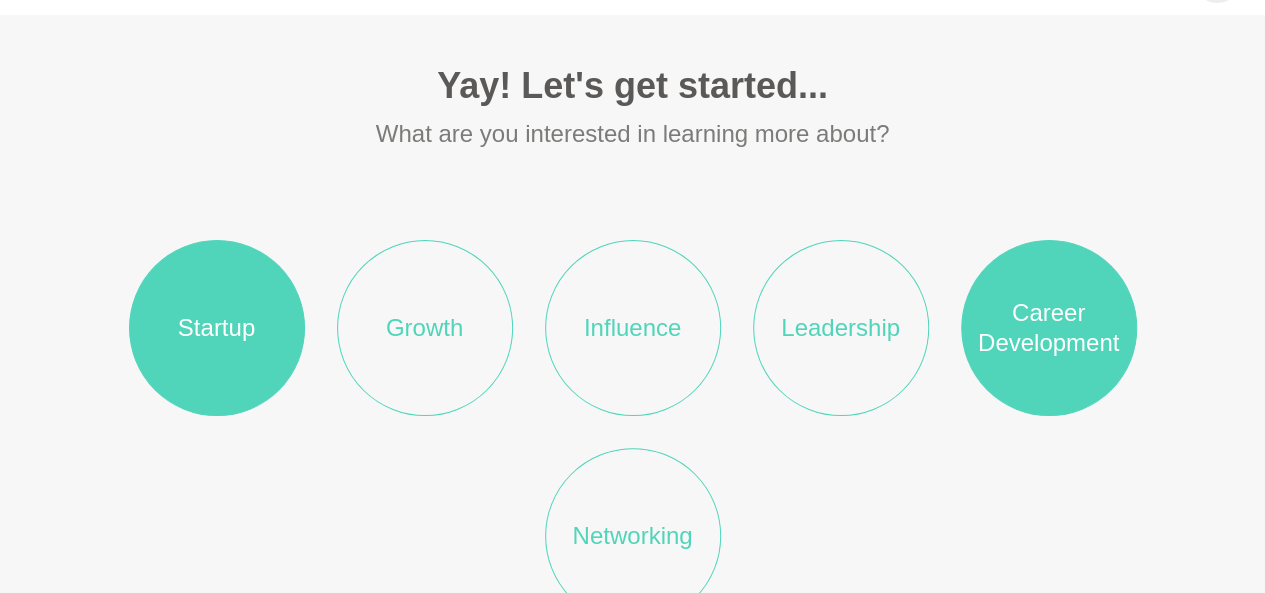 click on "Growth" at bounding box center (425, 328) 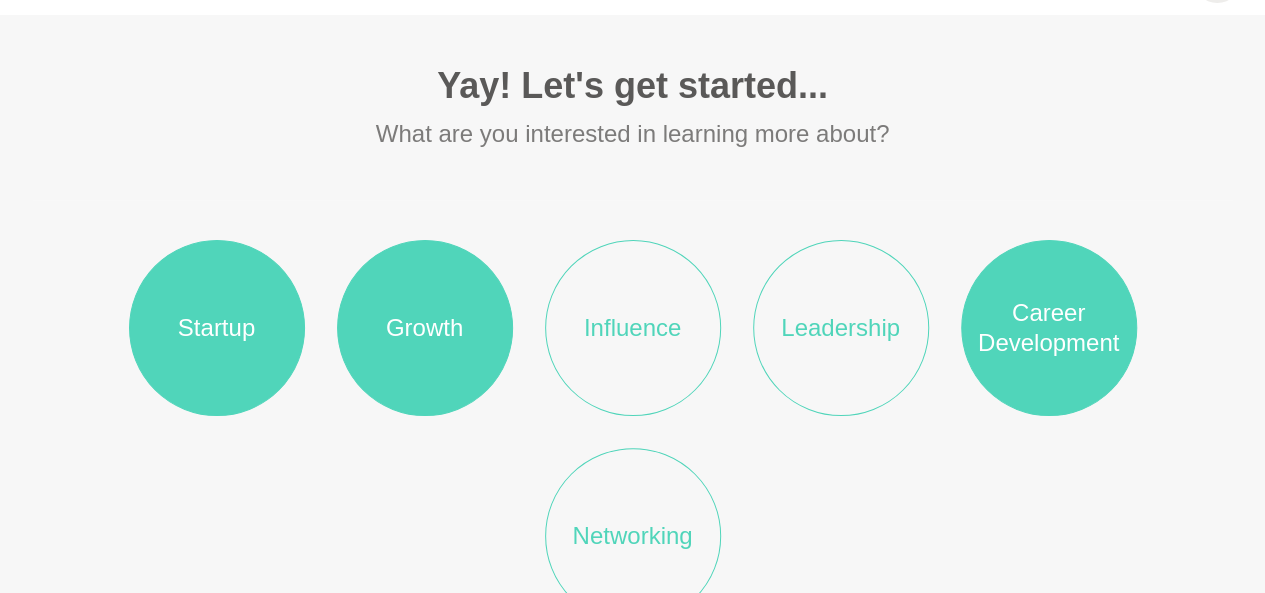 click on "Networking" at bounding box center [633, 536] 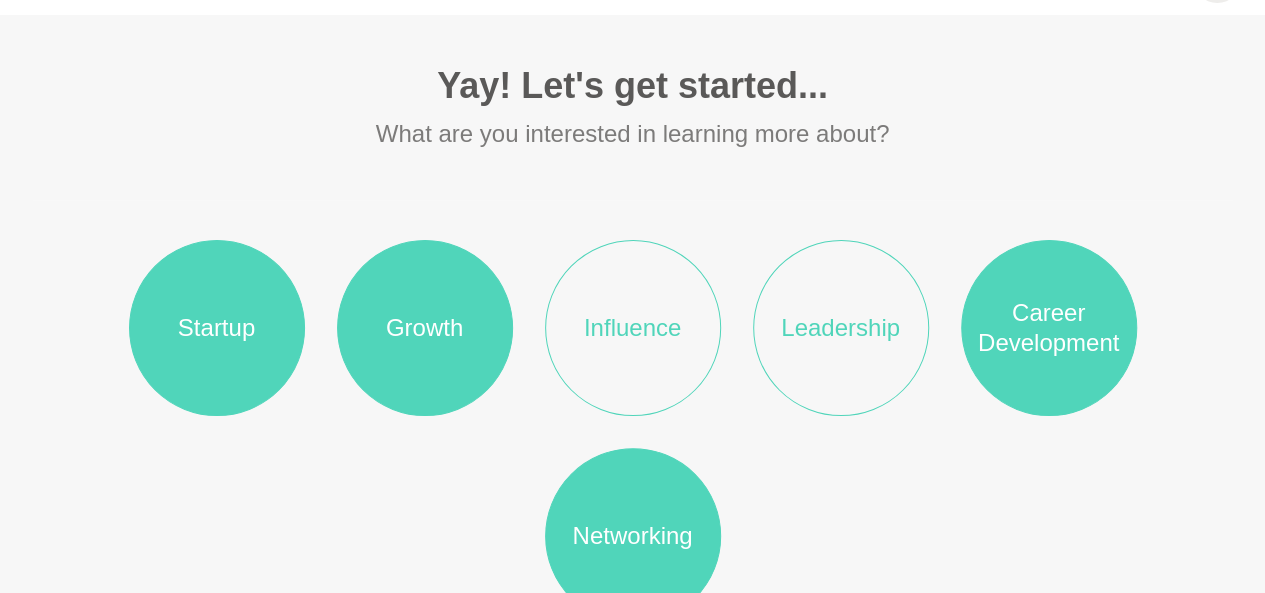 scroll, scrollTop: 265, scrollLeft: 0, axis: vertical 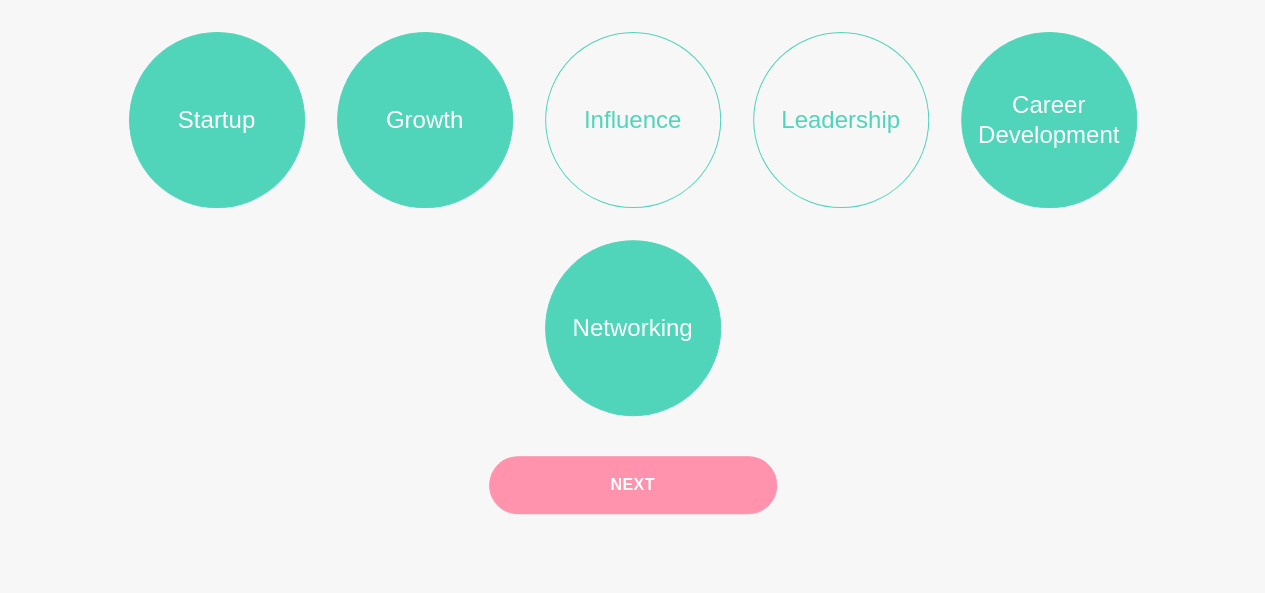 click on "Next" at bounding box center (633, 485) 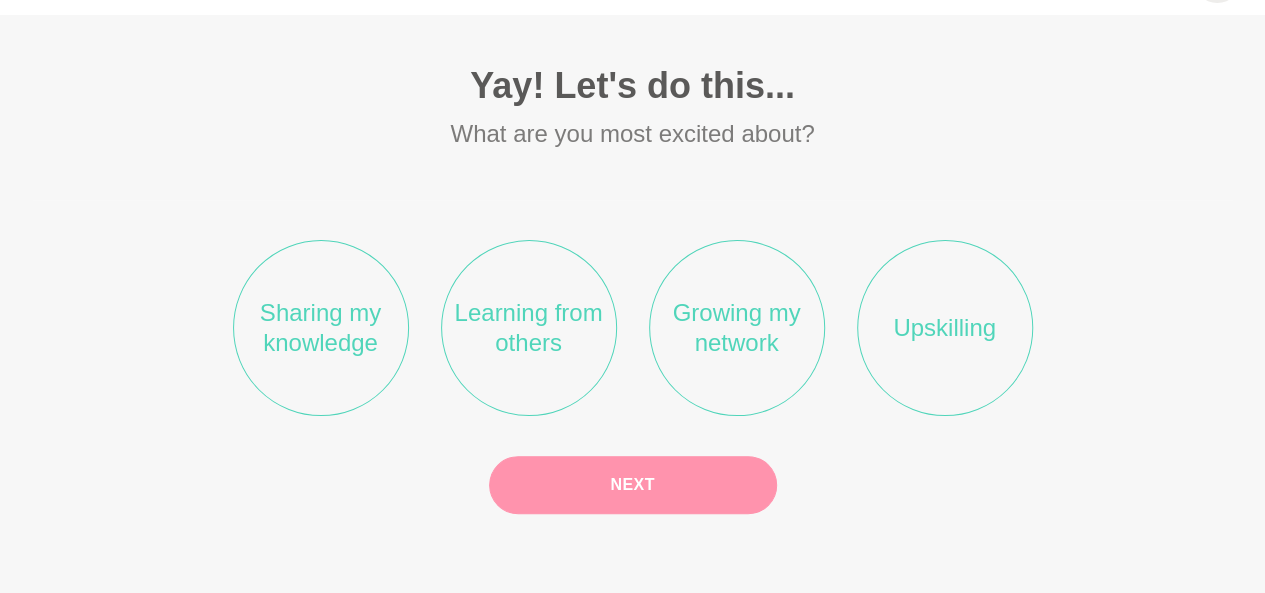 click on "Learning from others" at bounding box center [529, 328] 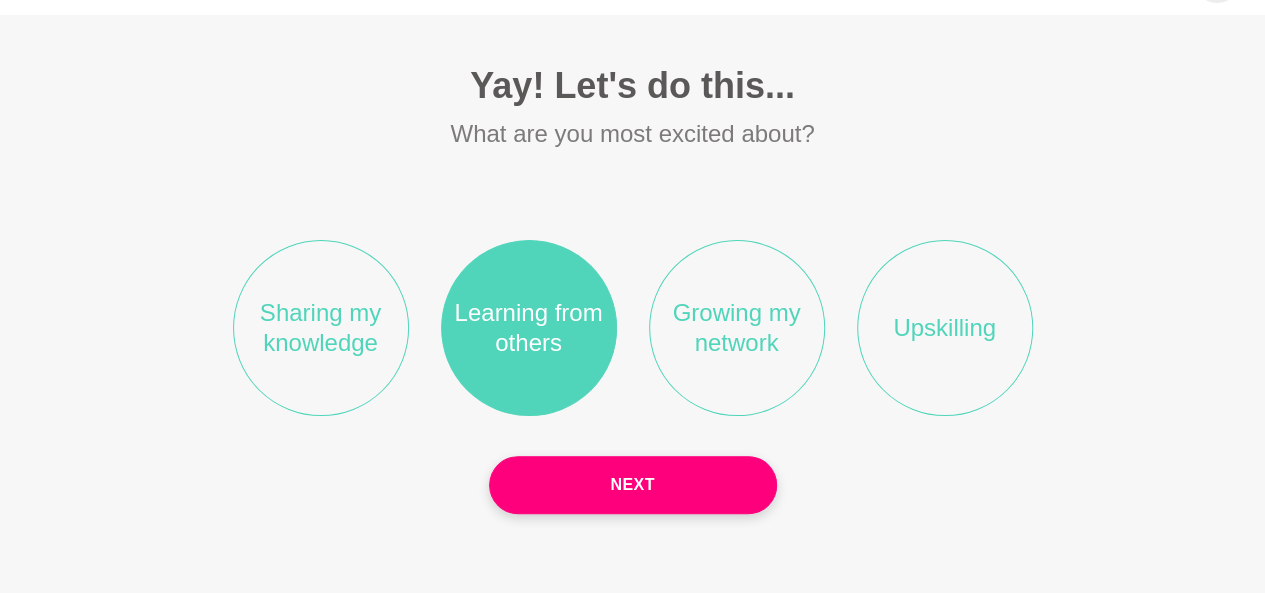 click on "Growing my network" at bounding box center [737, 328] 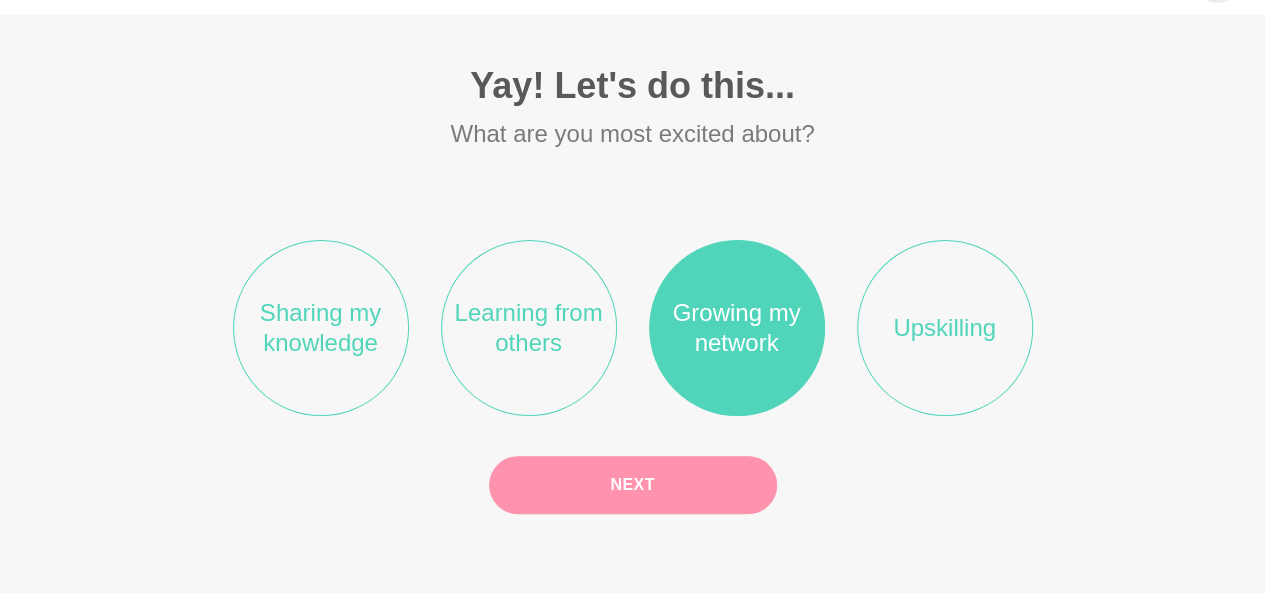 click on "Next" at bounding box center [633, 485] 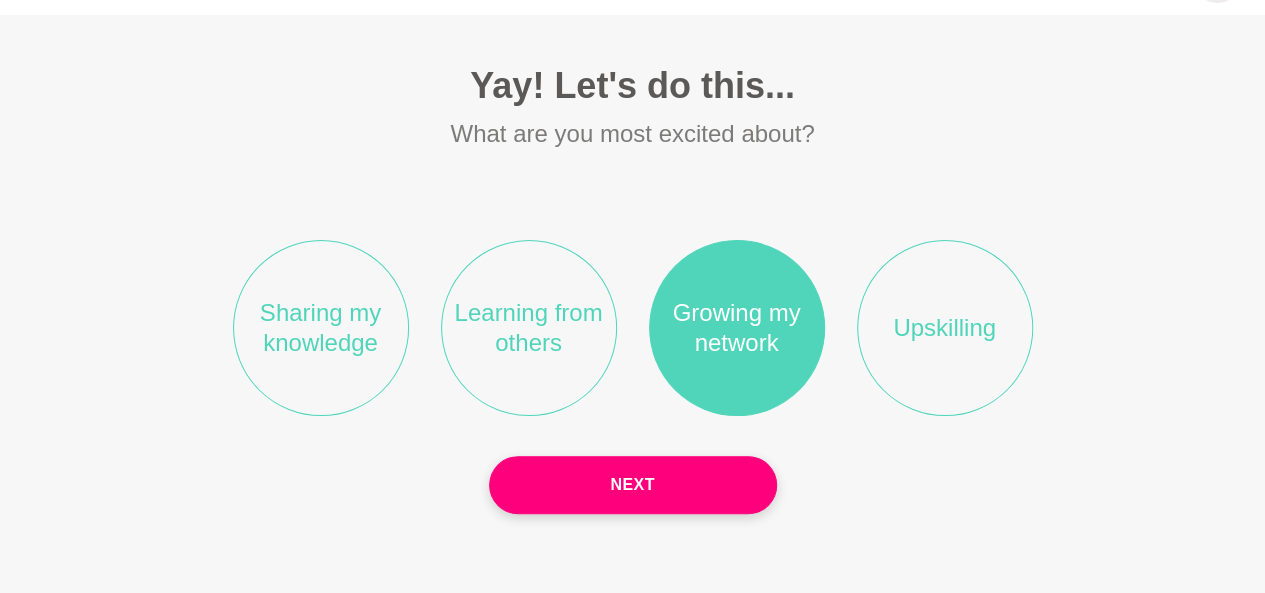 scroll, scrollTop: 0, scrollLeft: 0, axis: both 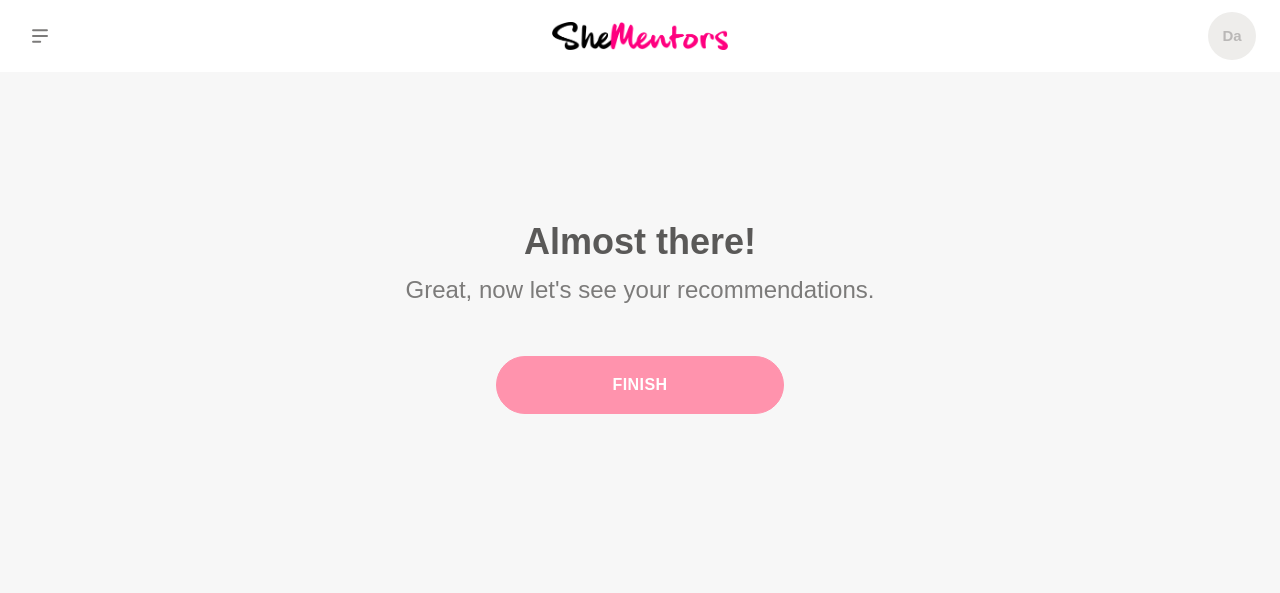 click on "Finish" at bounding box center (640, 385) 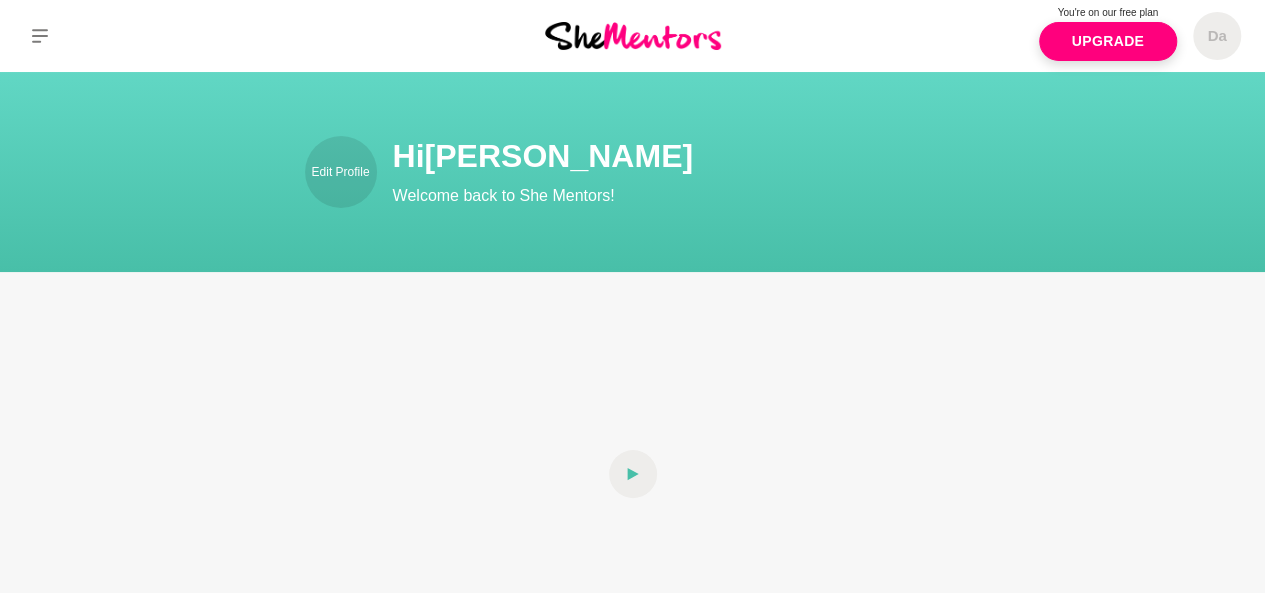 scroll, scrollTop: 400, scrollLeft: 0, axis: vertical 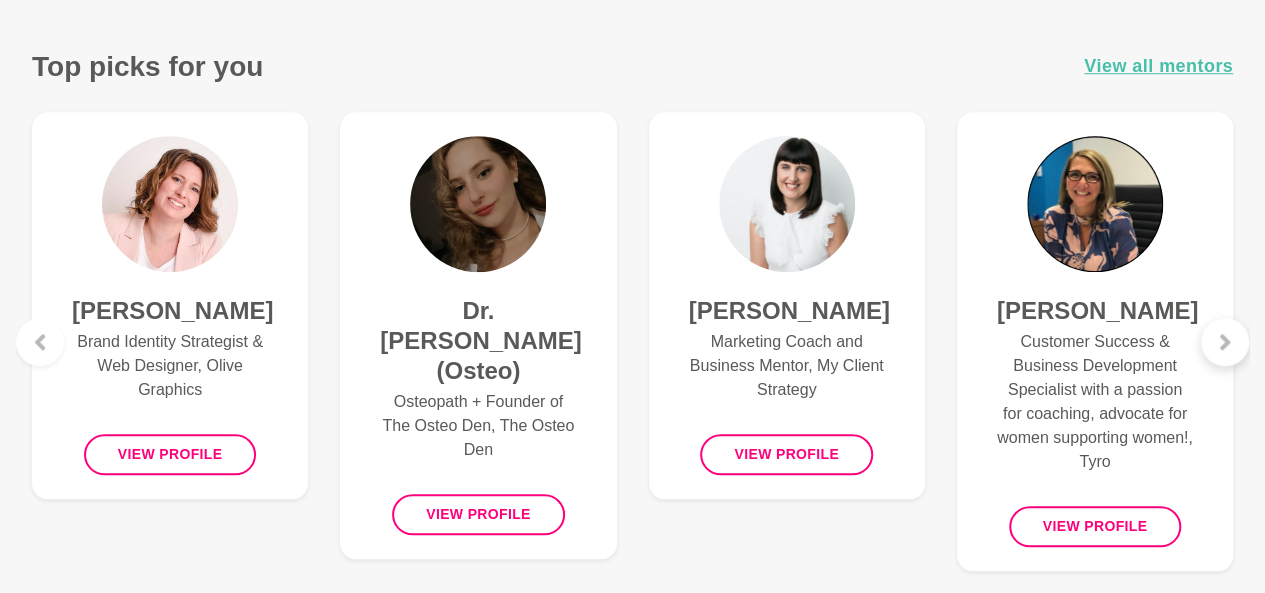 click 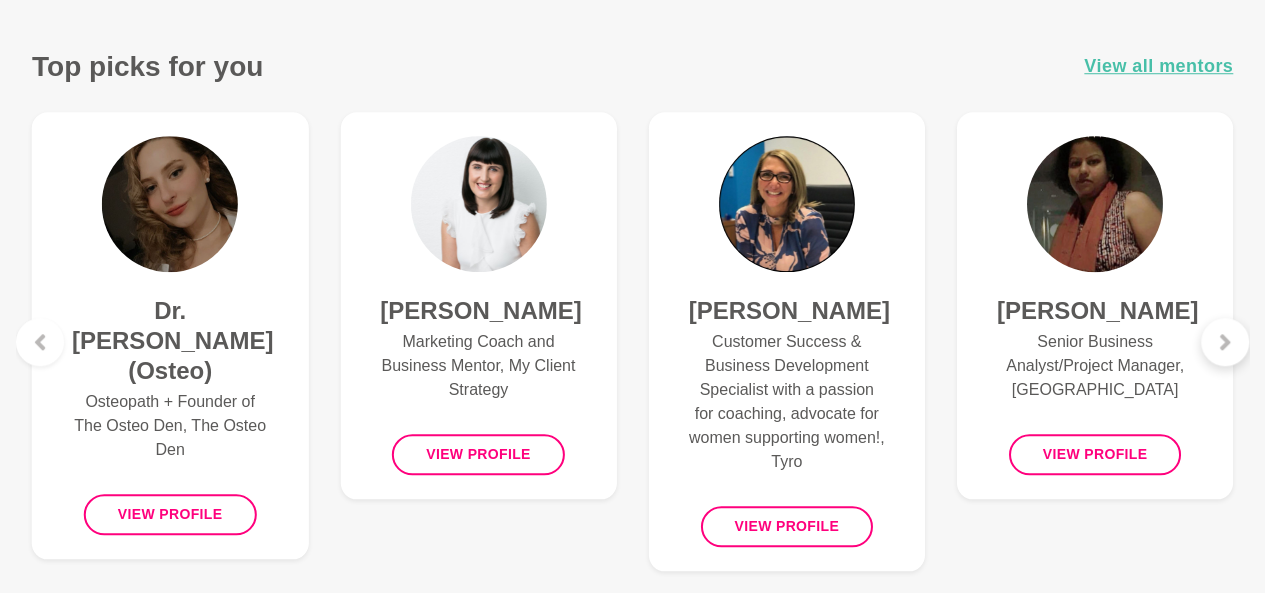 click 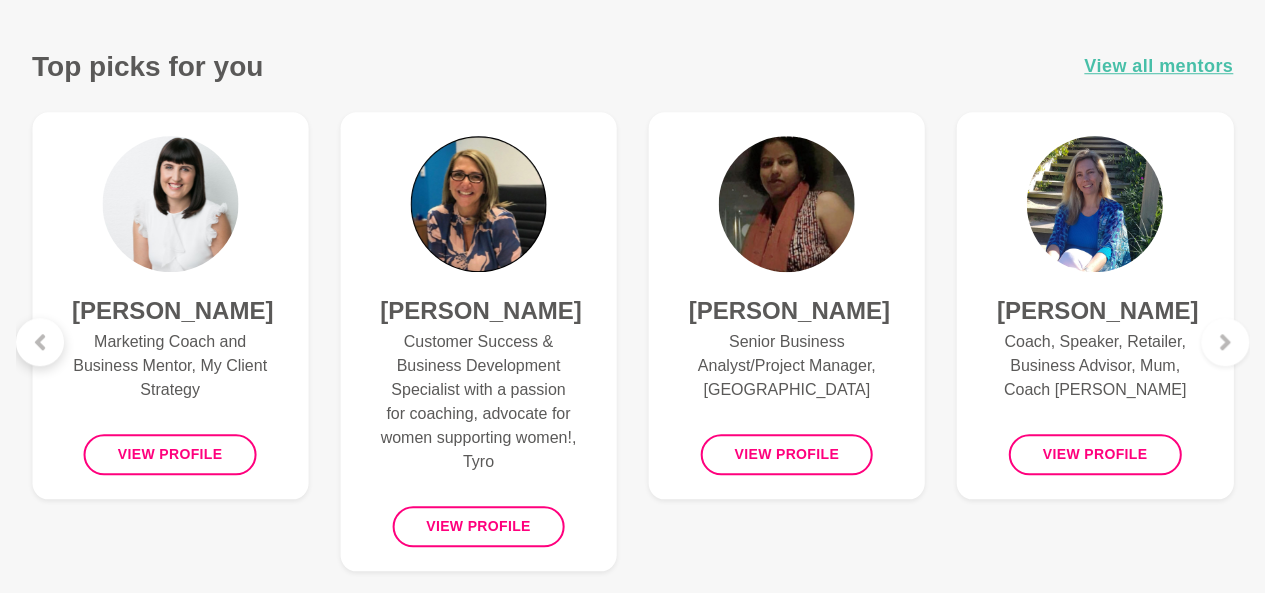 click 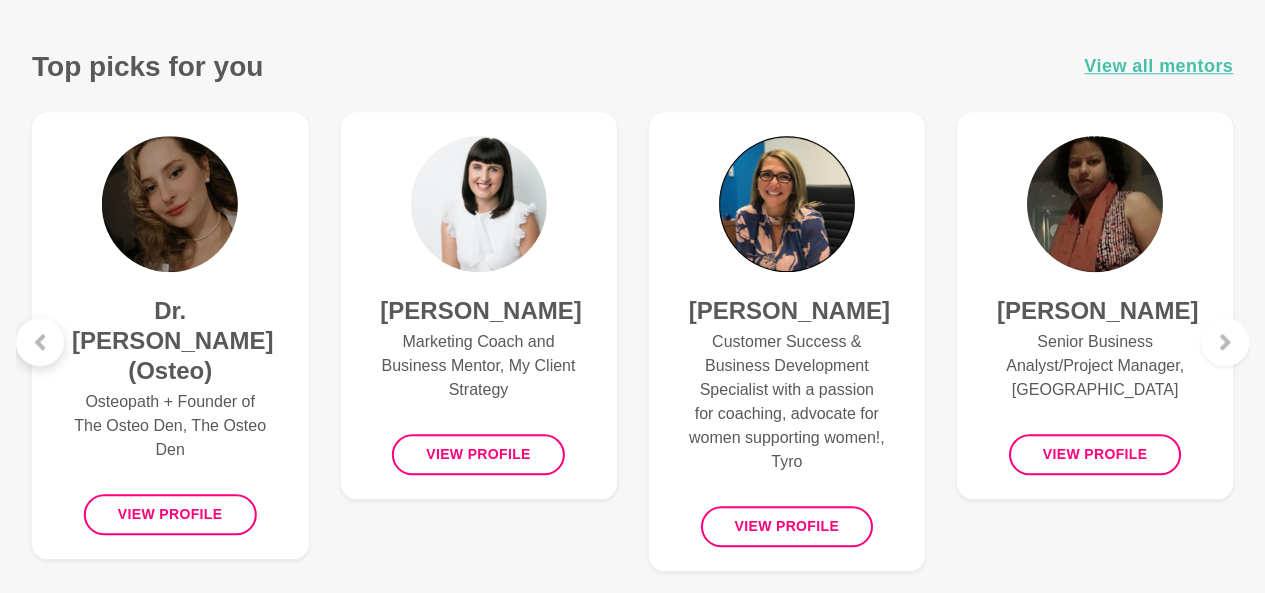 click 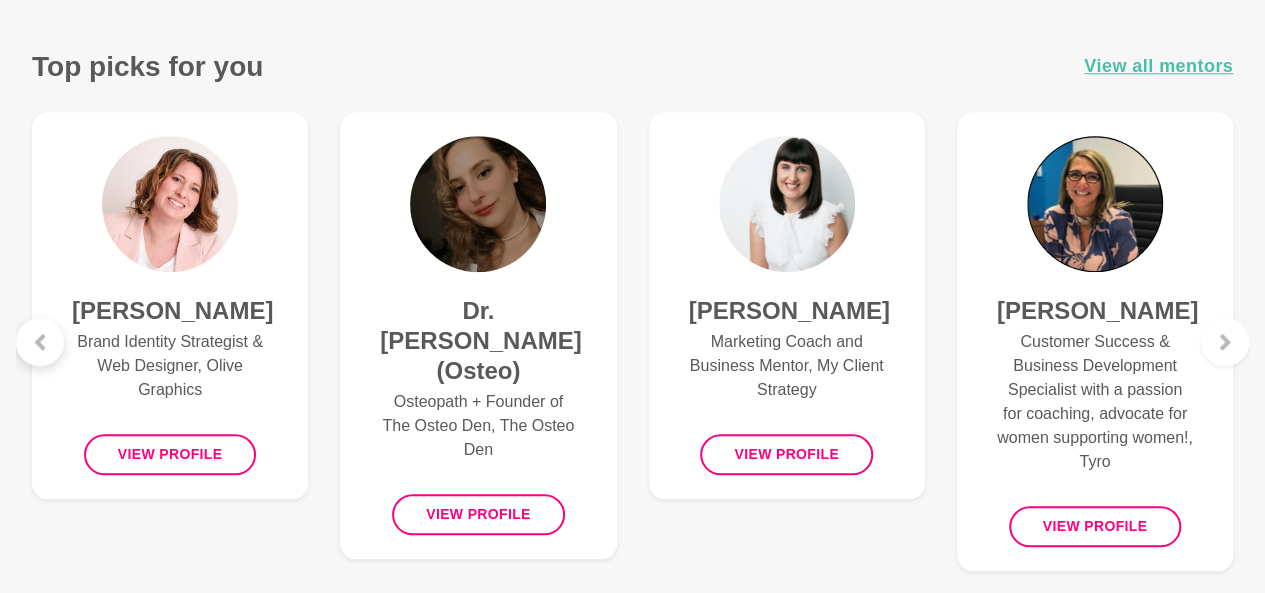 click 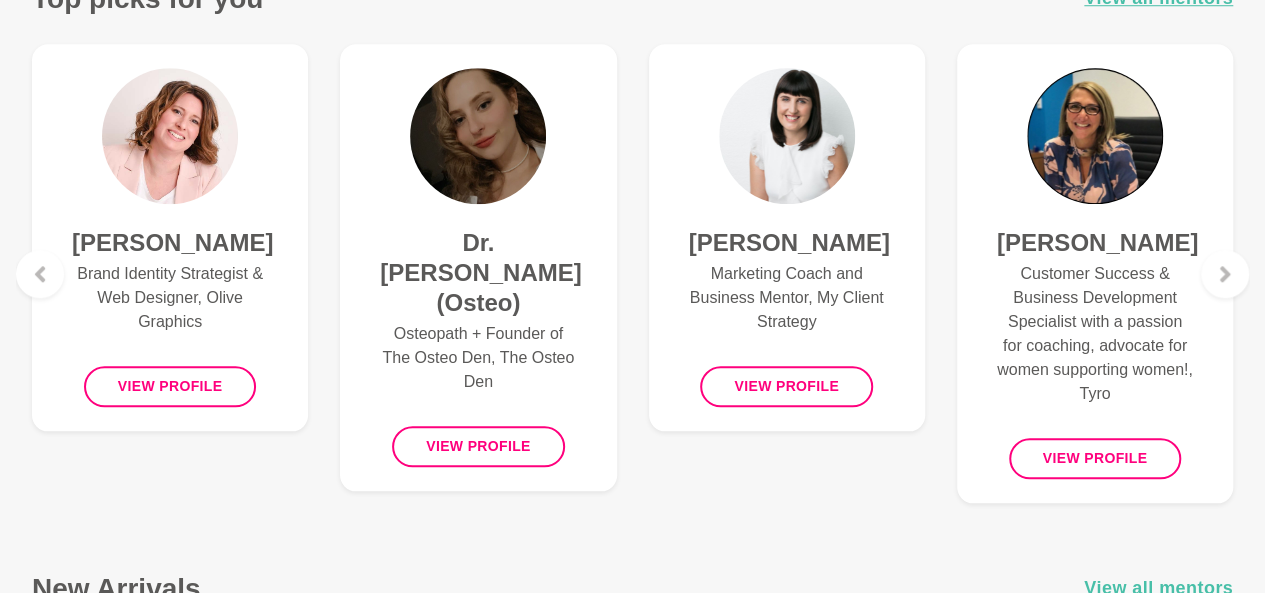 scroll, scrollTop: 900, scrollLeft: 0, axis: vertical 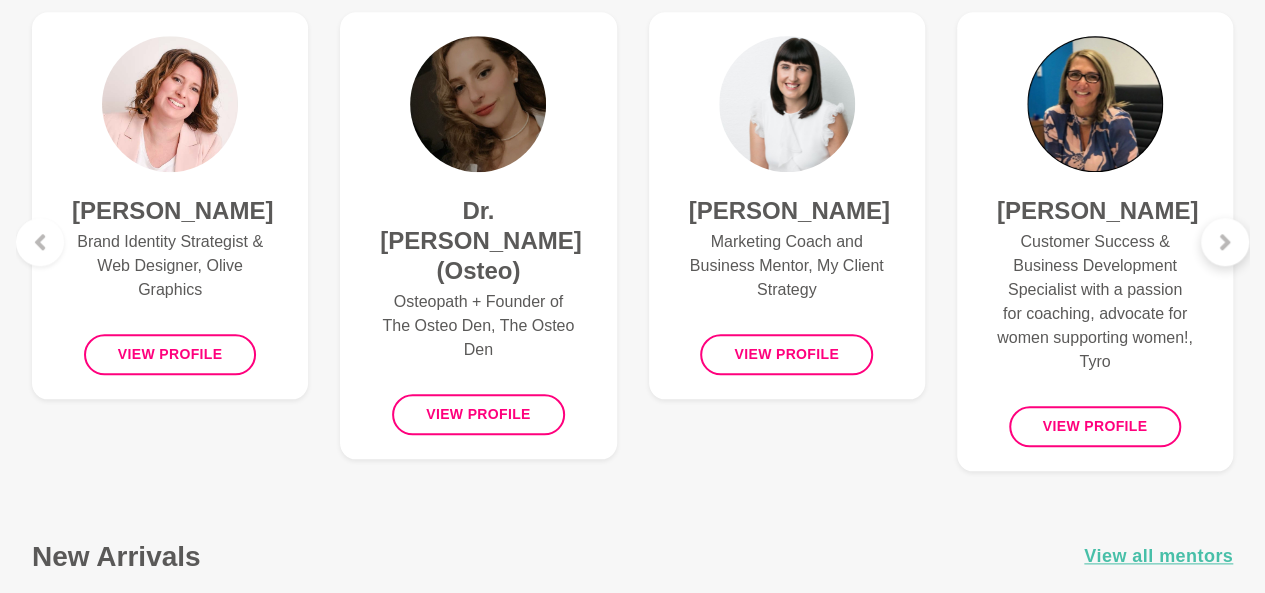 click at bounding box center (1225, 242) 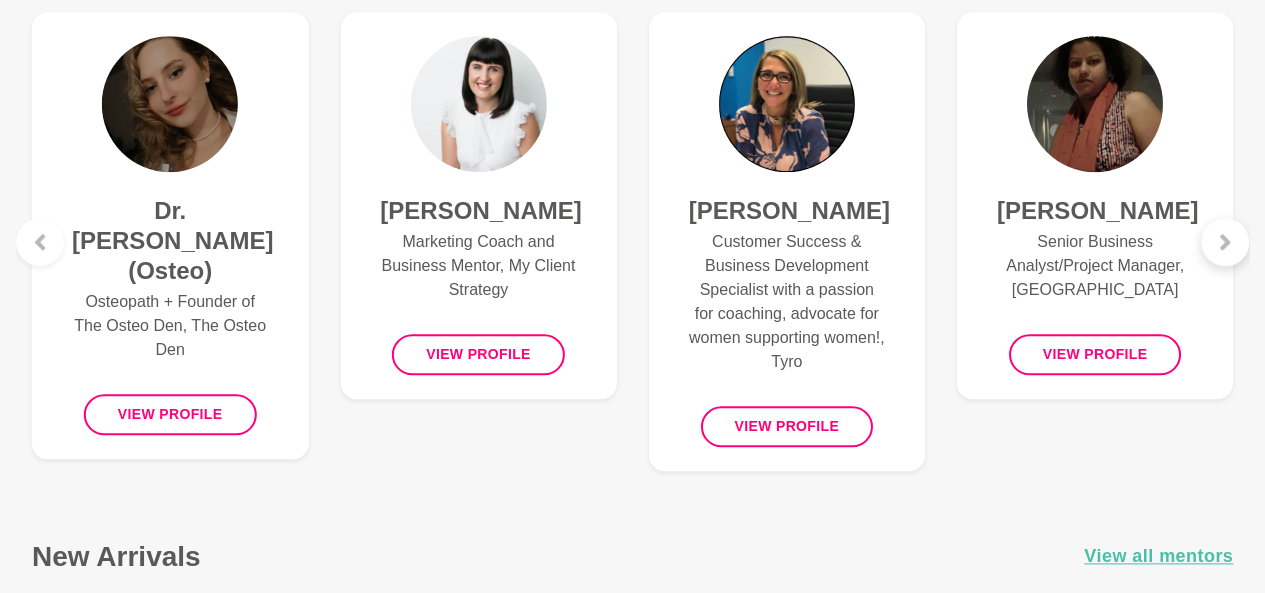 click at bounding box center [1225, 242] 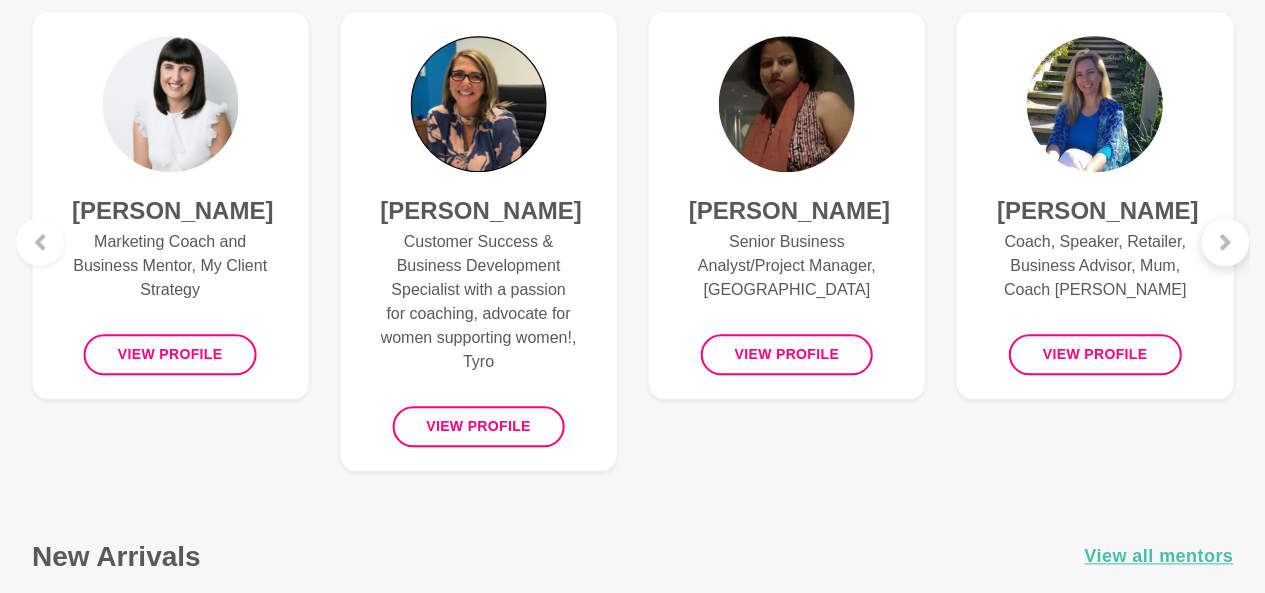 click at bounding box center (1225, 242) 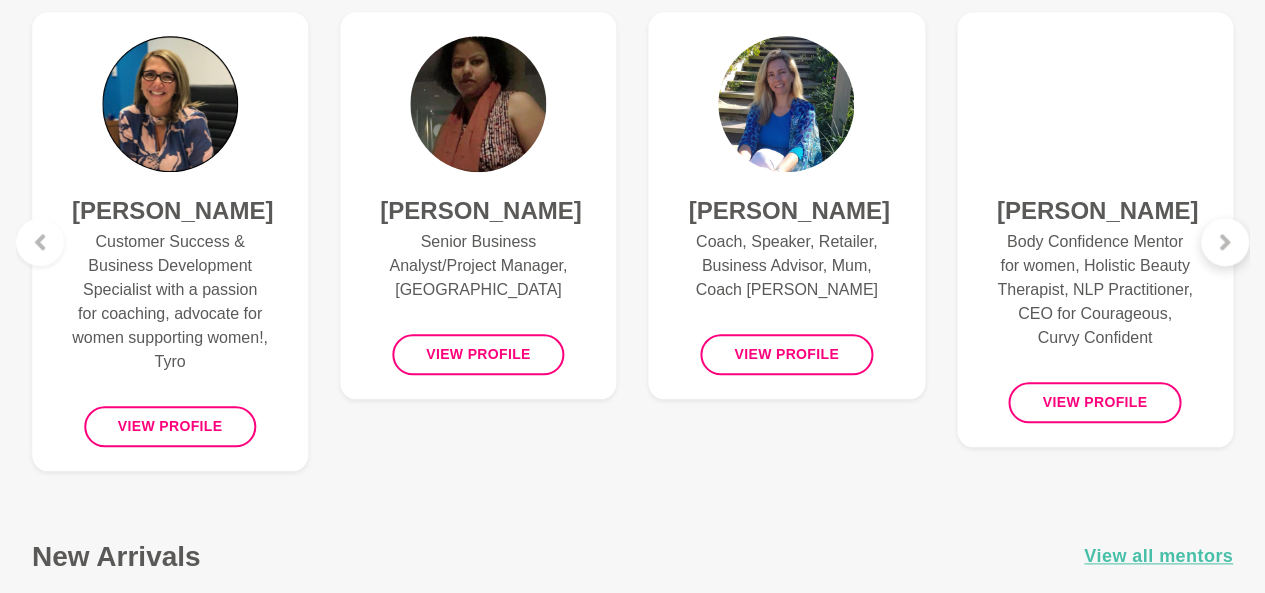 click at bounding box center (1225, 242) 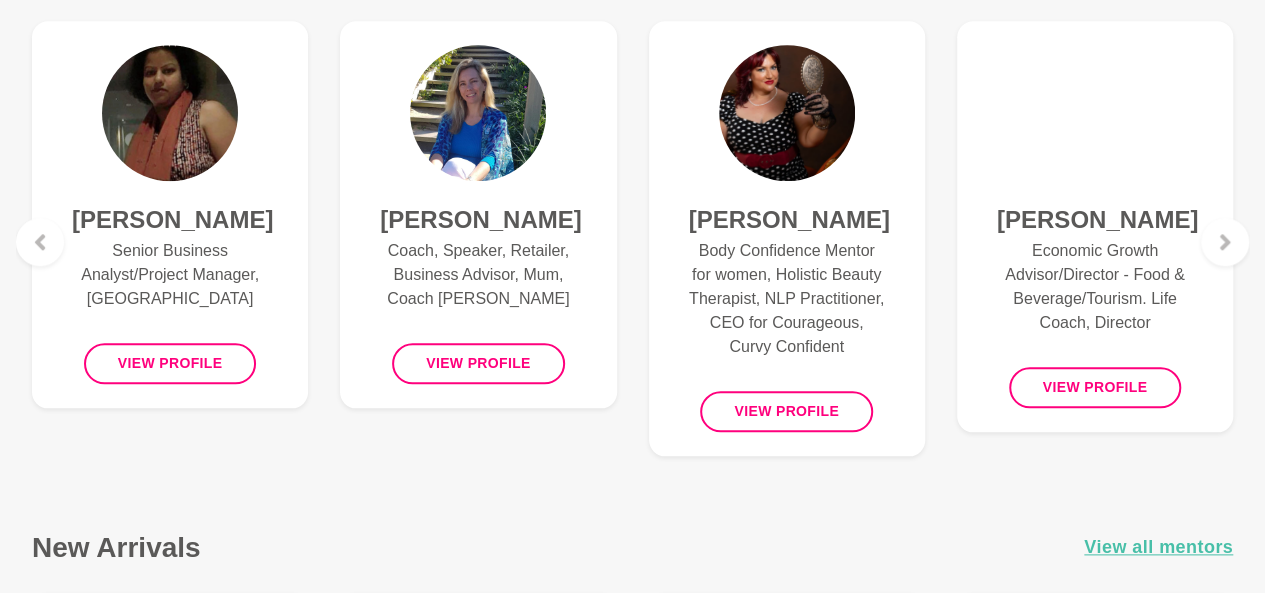 scroll, scrollTop: 890, scrollLeft: 0, axis: vertical 